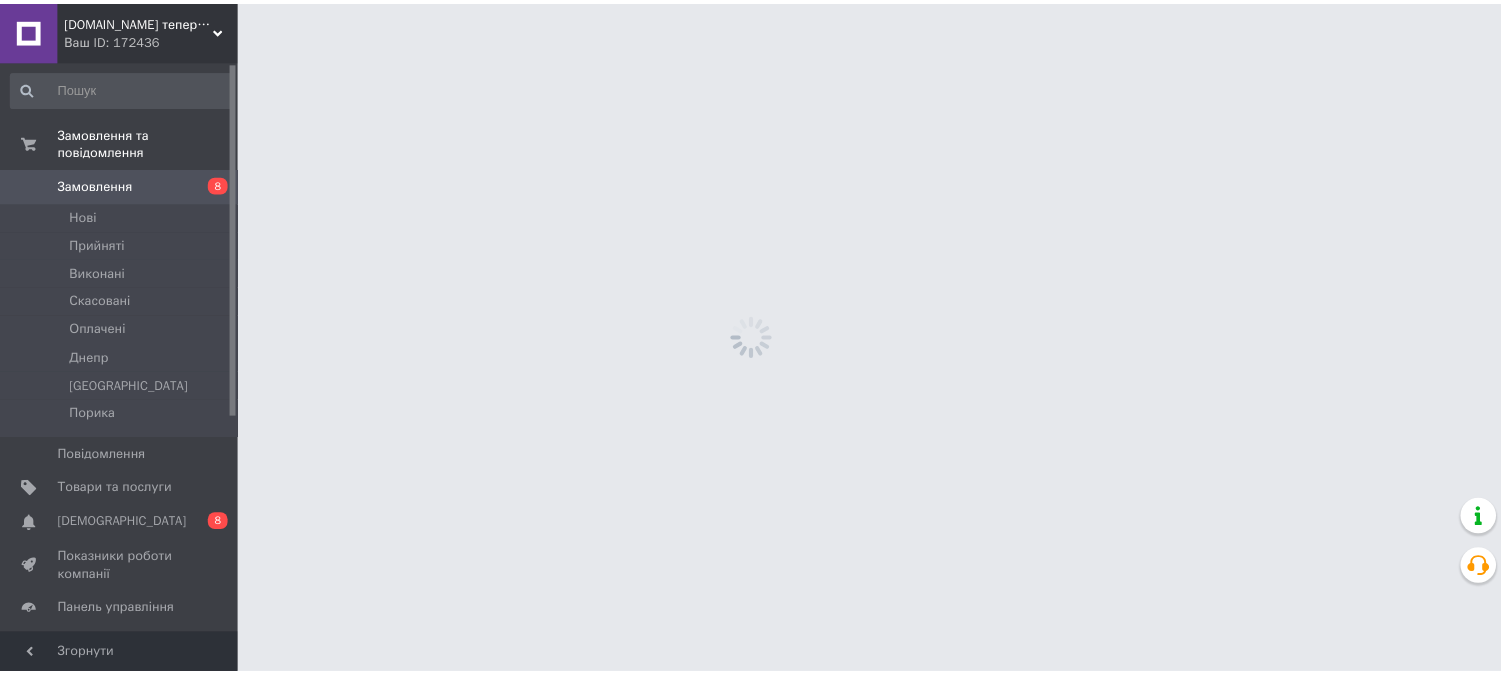 scroll, scrollTop: 0, scrollLeft: 0, axis: both 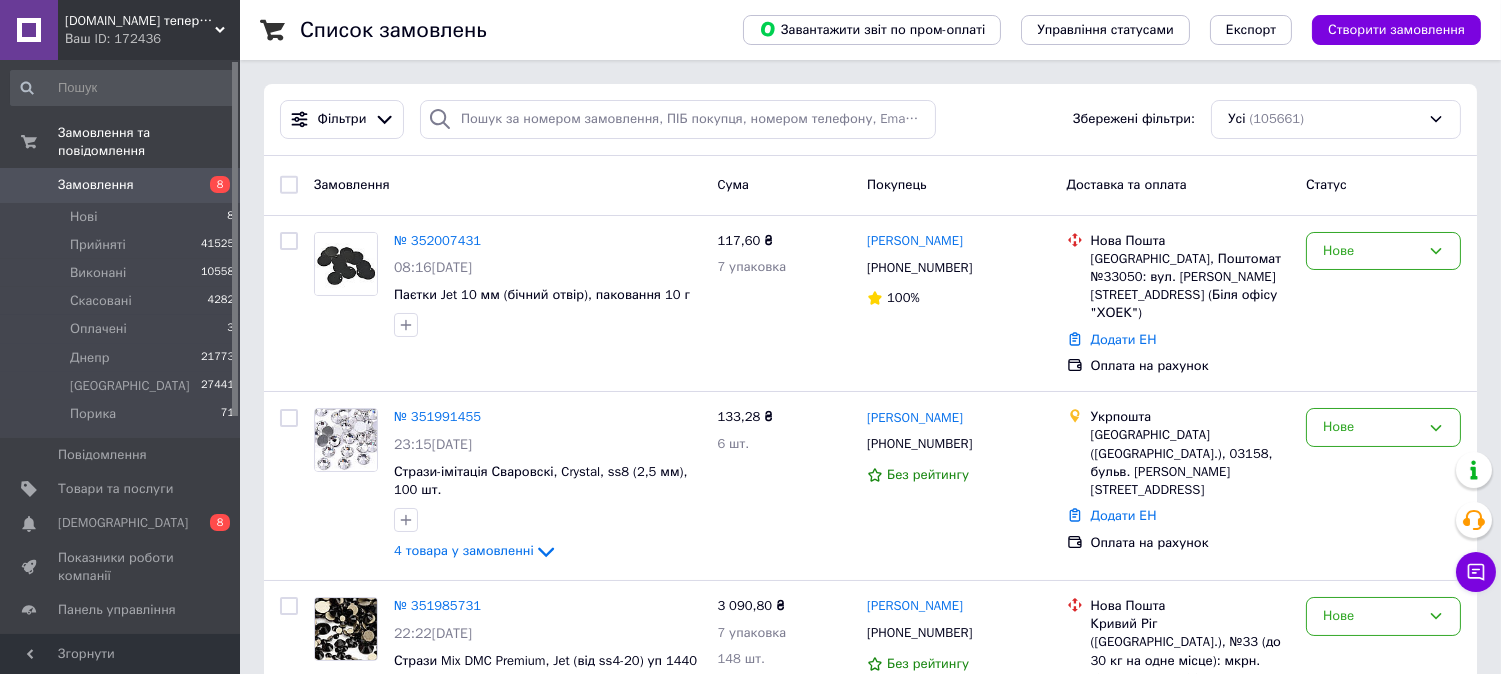 click on "Замовлення" at bounding box center [121, 185] 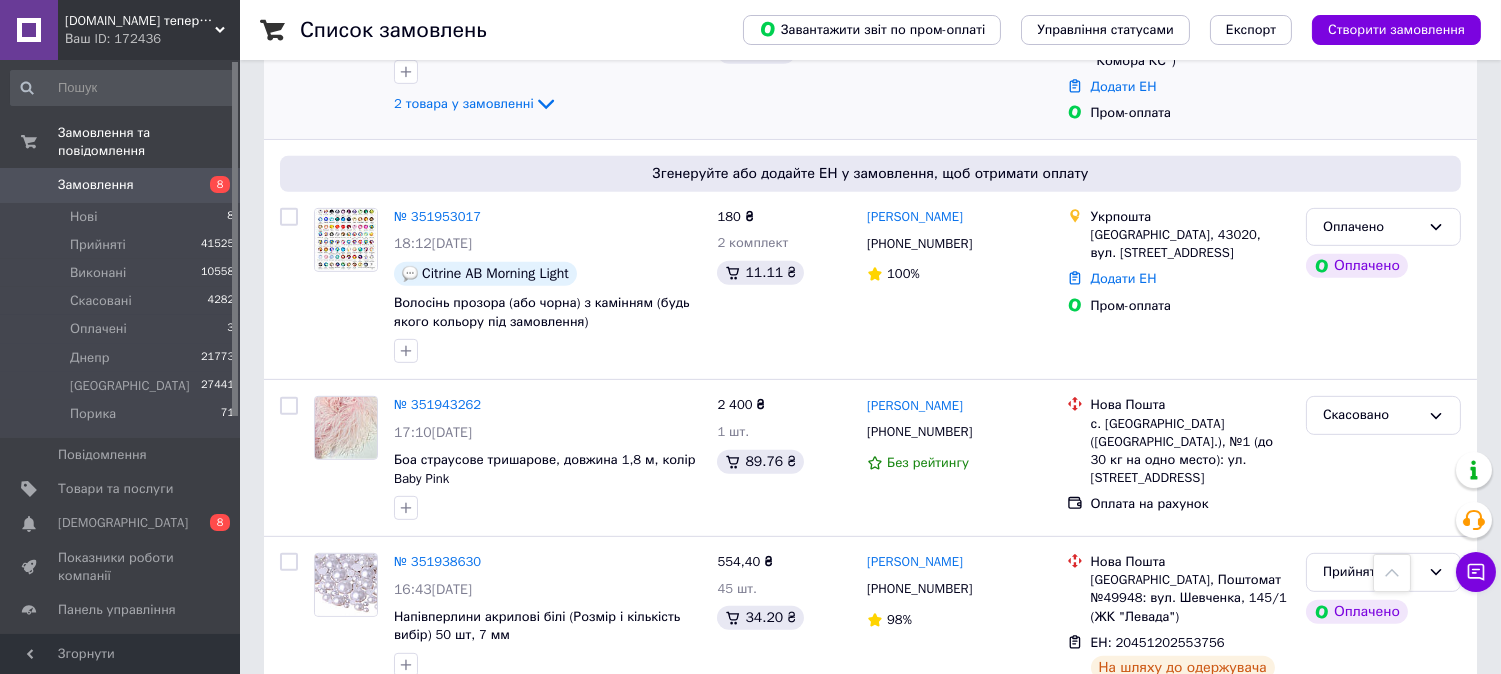 scroll, scrollTop: 1444, scrollLeft: 0, axis: vertical 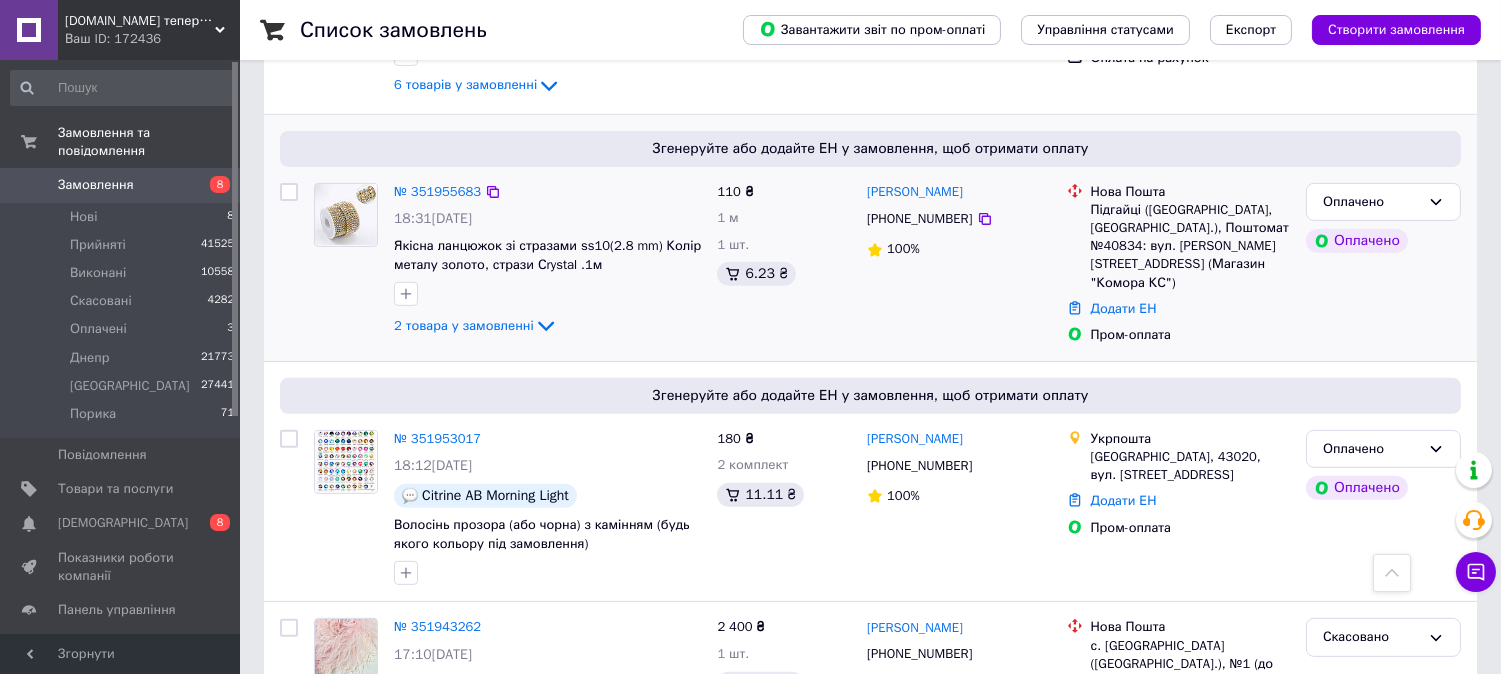 click on "№ 351955683 18:31, 09.07.2025 Якісна ланцюжок зі стразами ss10(2.8 mm) Колір металу золото, стрази Сrystal .1м 2 товара у замовленні" at bounding box center (547, 261) 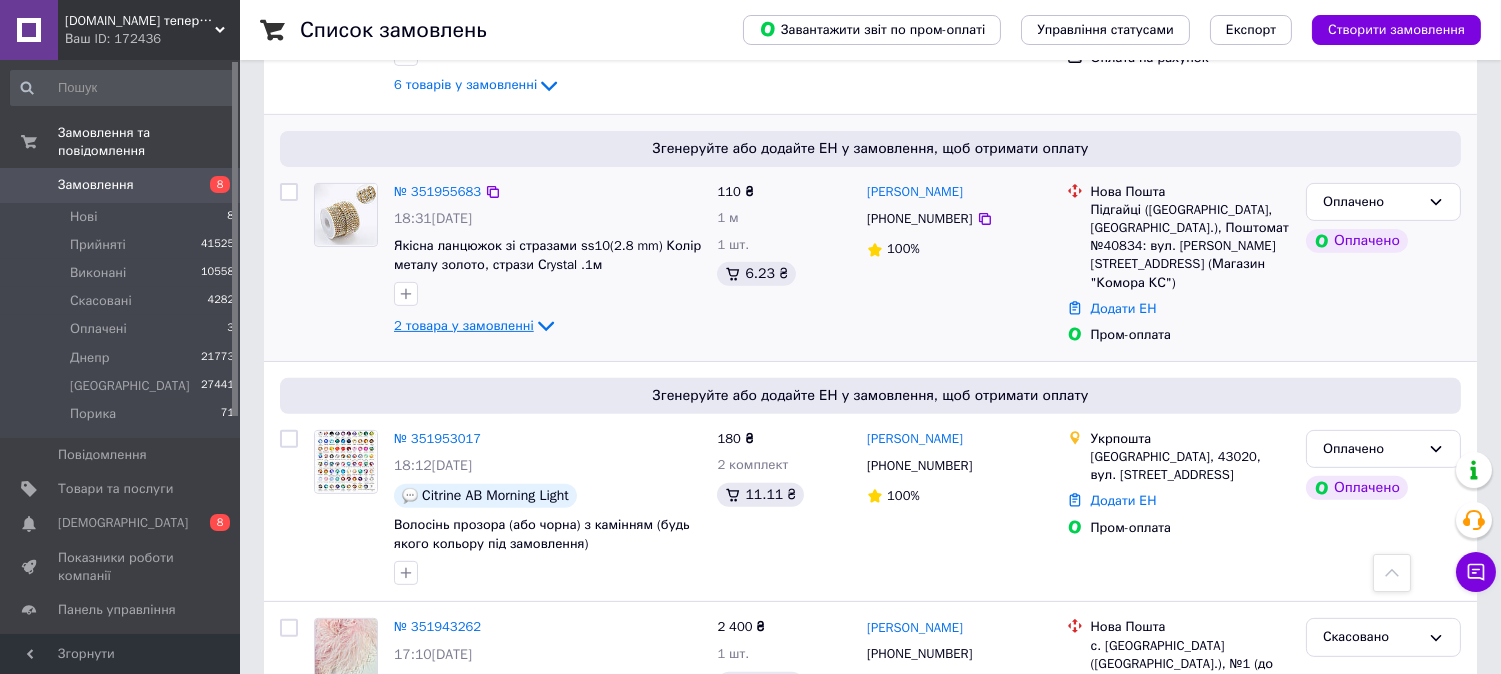 click on "2 товара у замовленні" at bounding box center [464, 325] 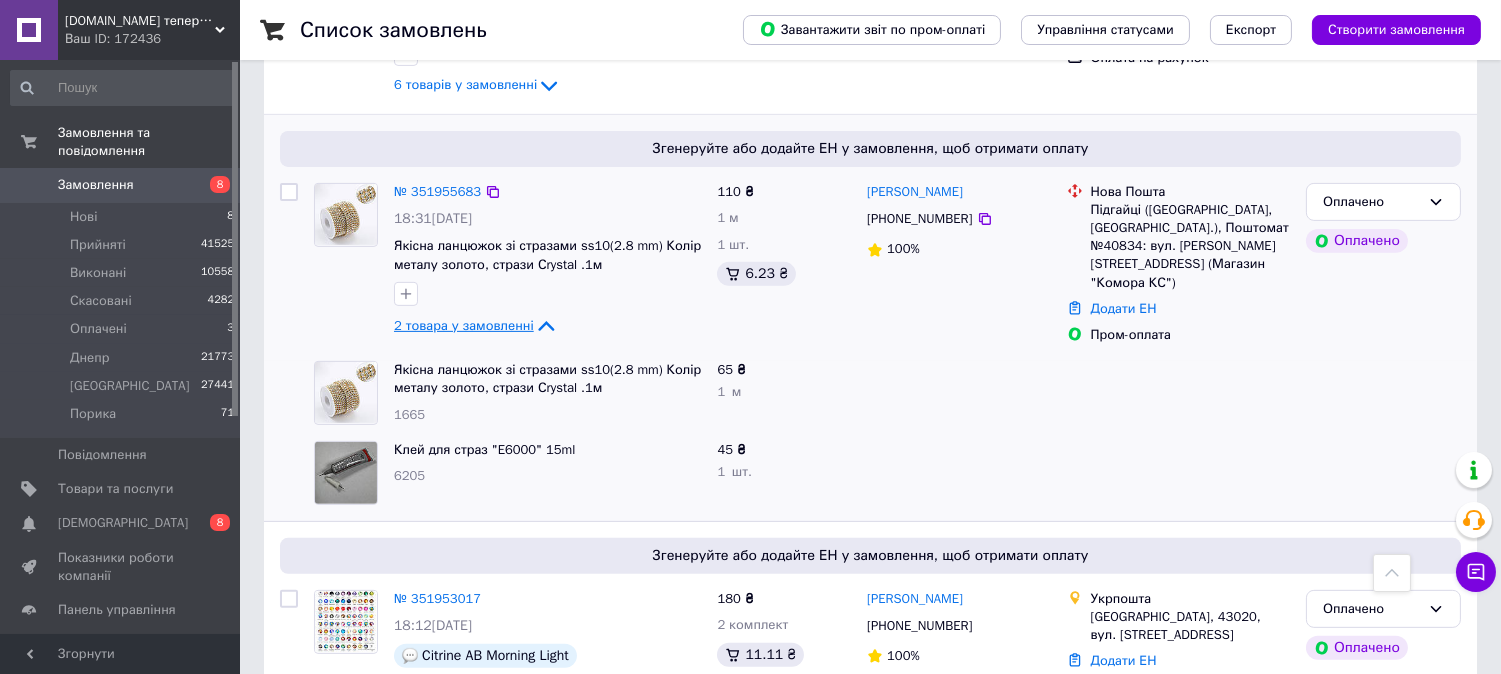 click on "2 товара у замовленні" at bounding box center [464, 325] 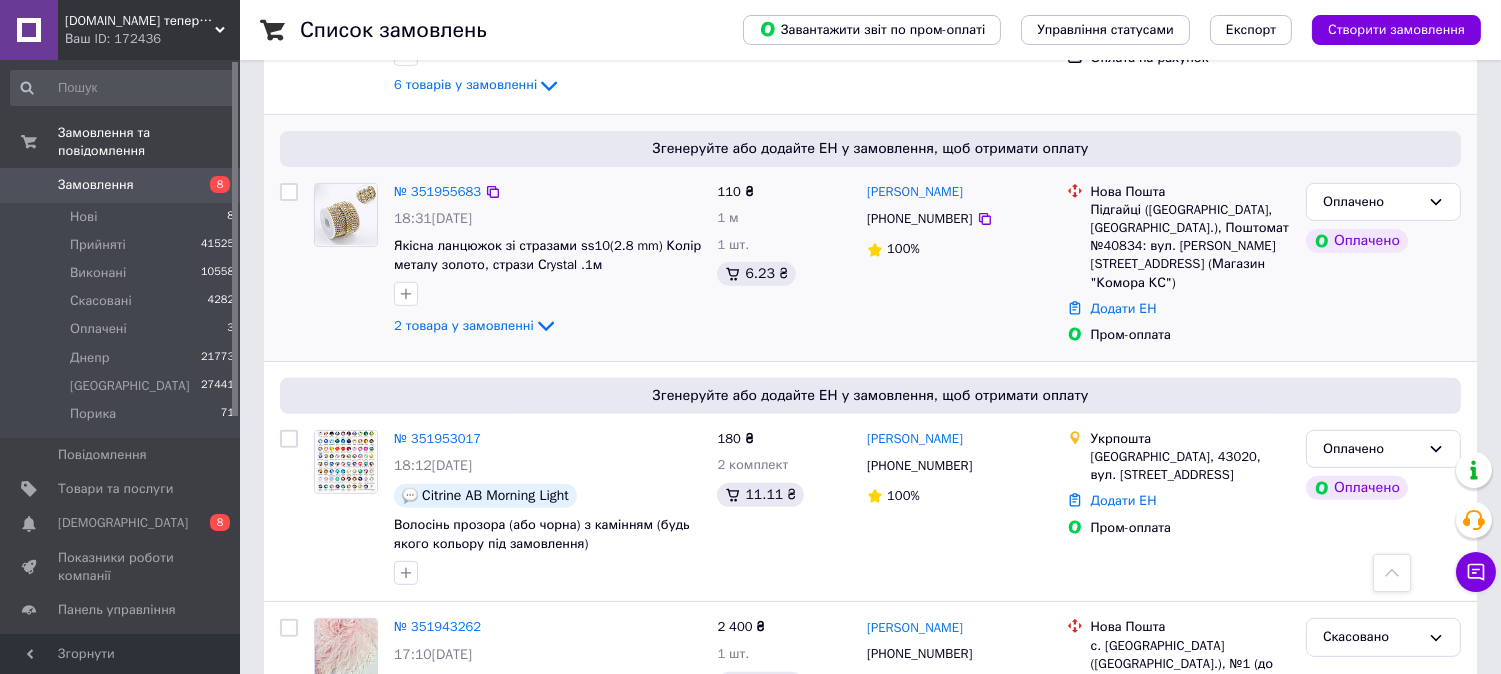 scroll, scrollTop: 1222, scrollLeft: 0, axis: vertical 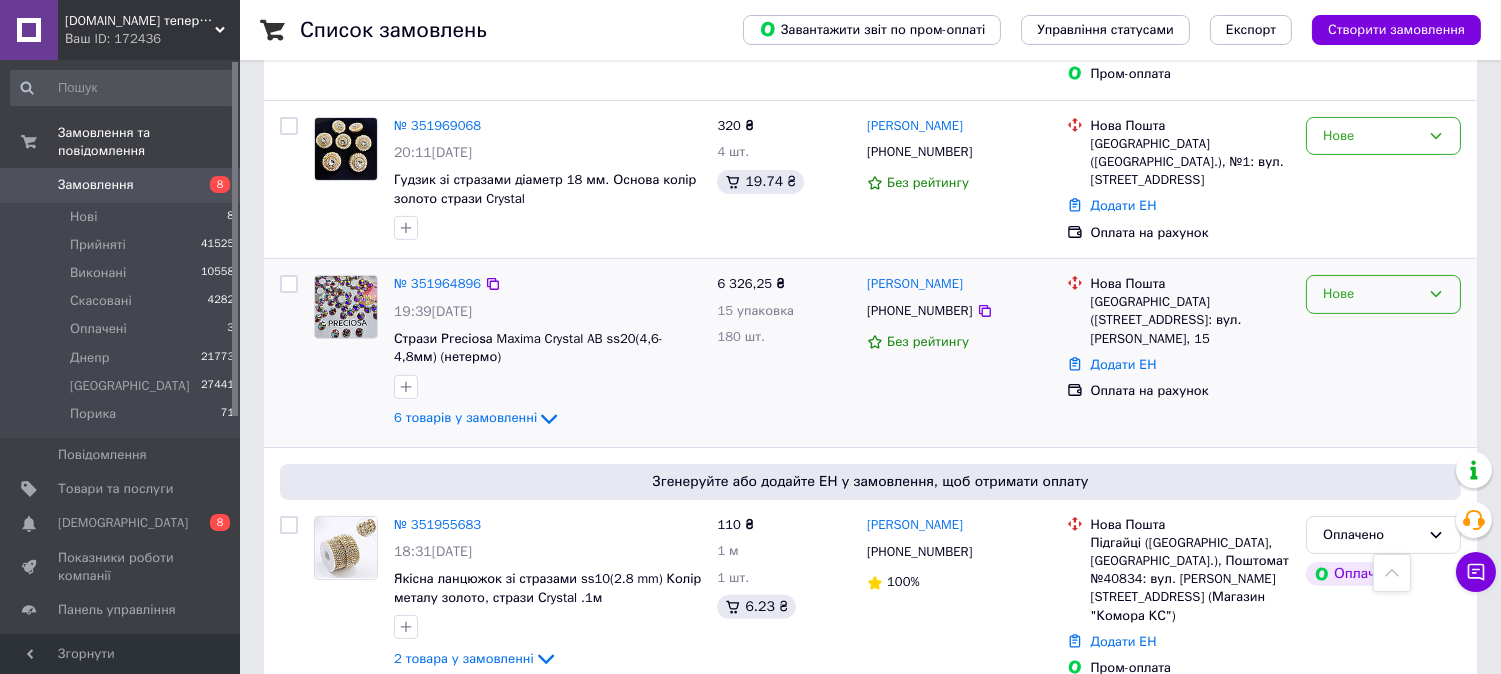 click on "Нове" at bounding box center [1371, 294] 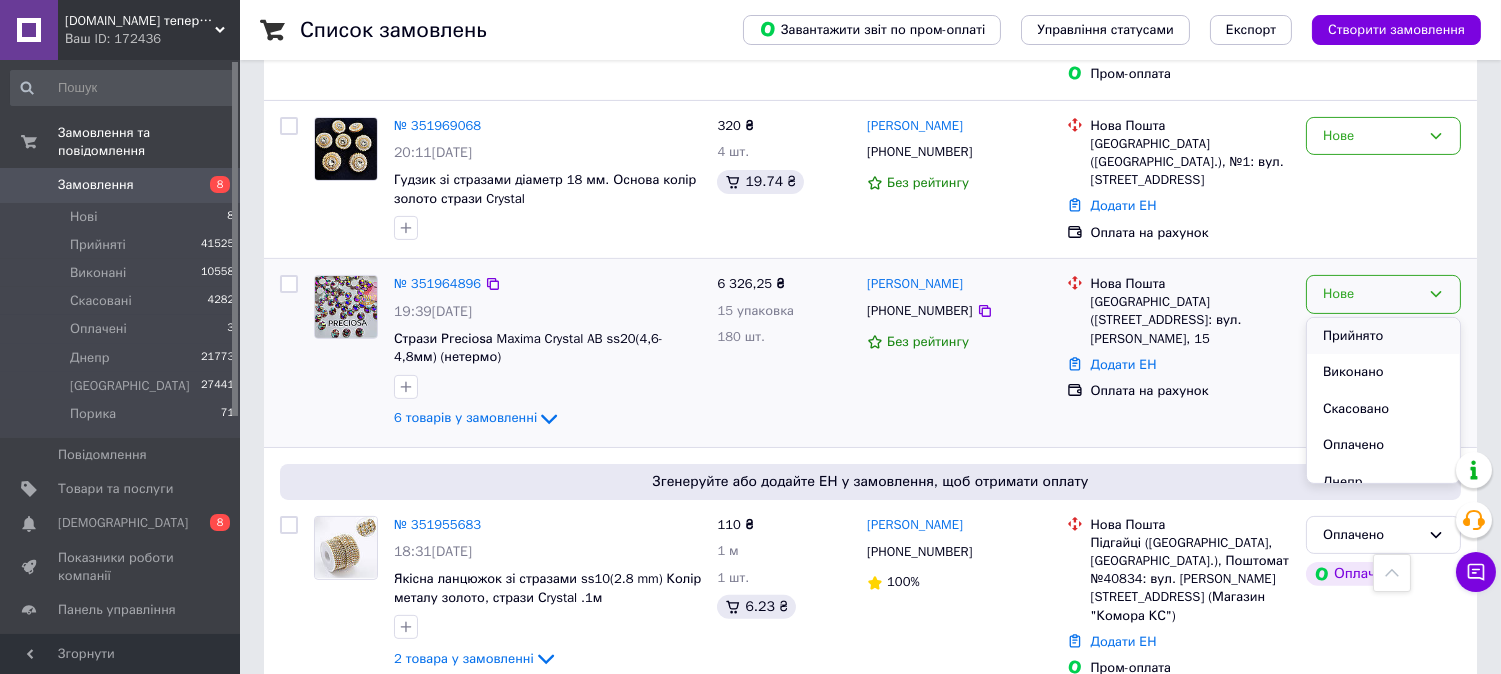 click on "Прийнято" at bounding box center [1383, 336] 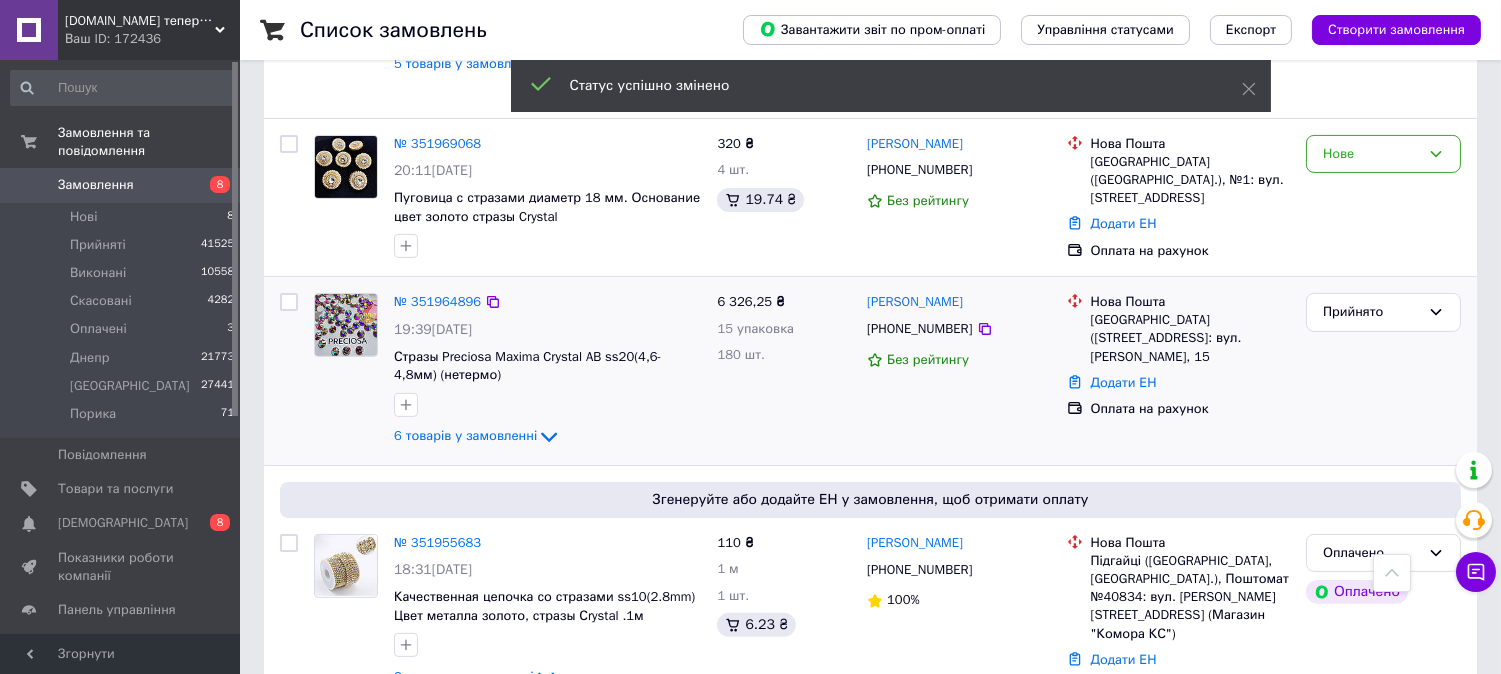 scroll, scrollTop: 871, scrollLeft: 0, axis: vertical 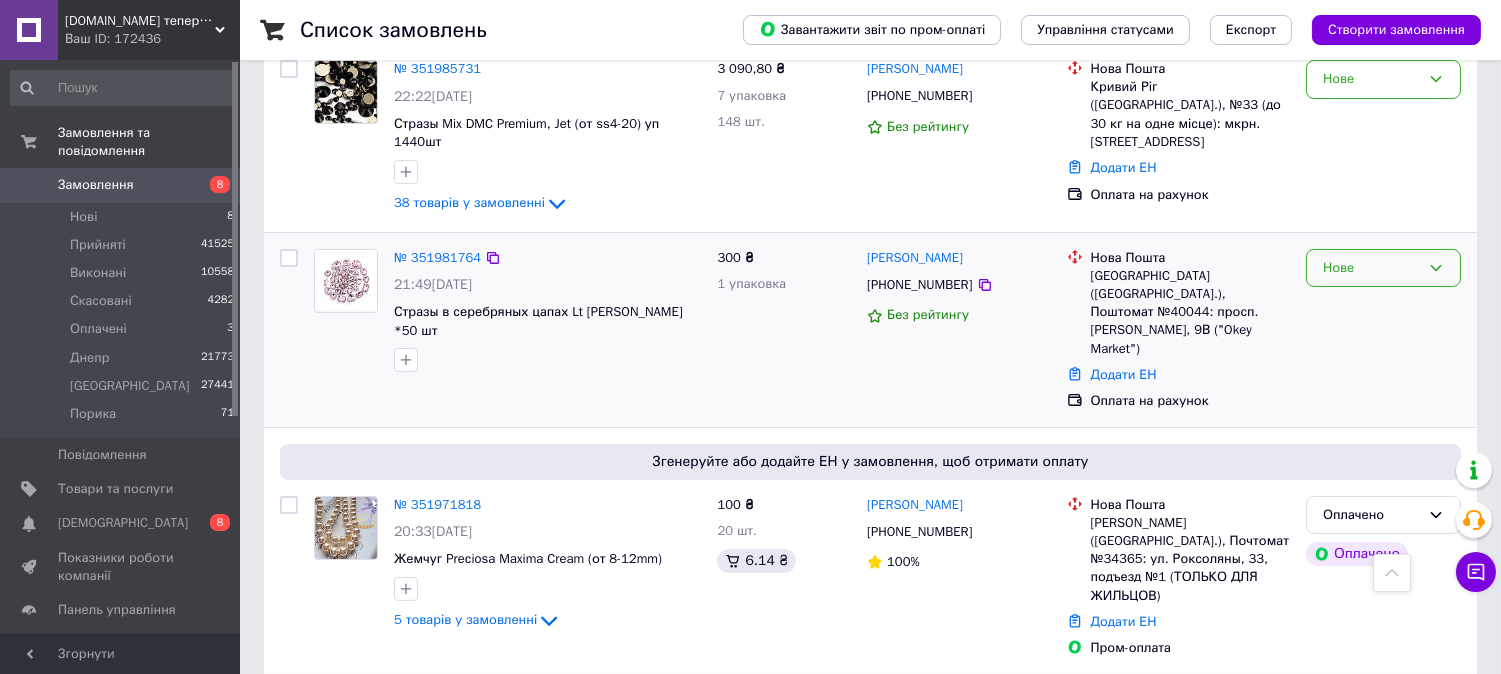 click on "Нове" at bounding box center [1383, 268] 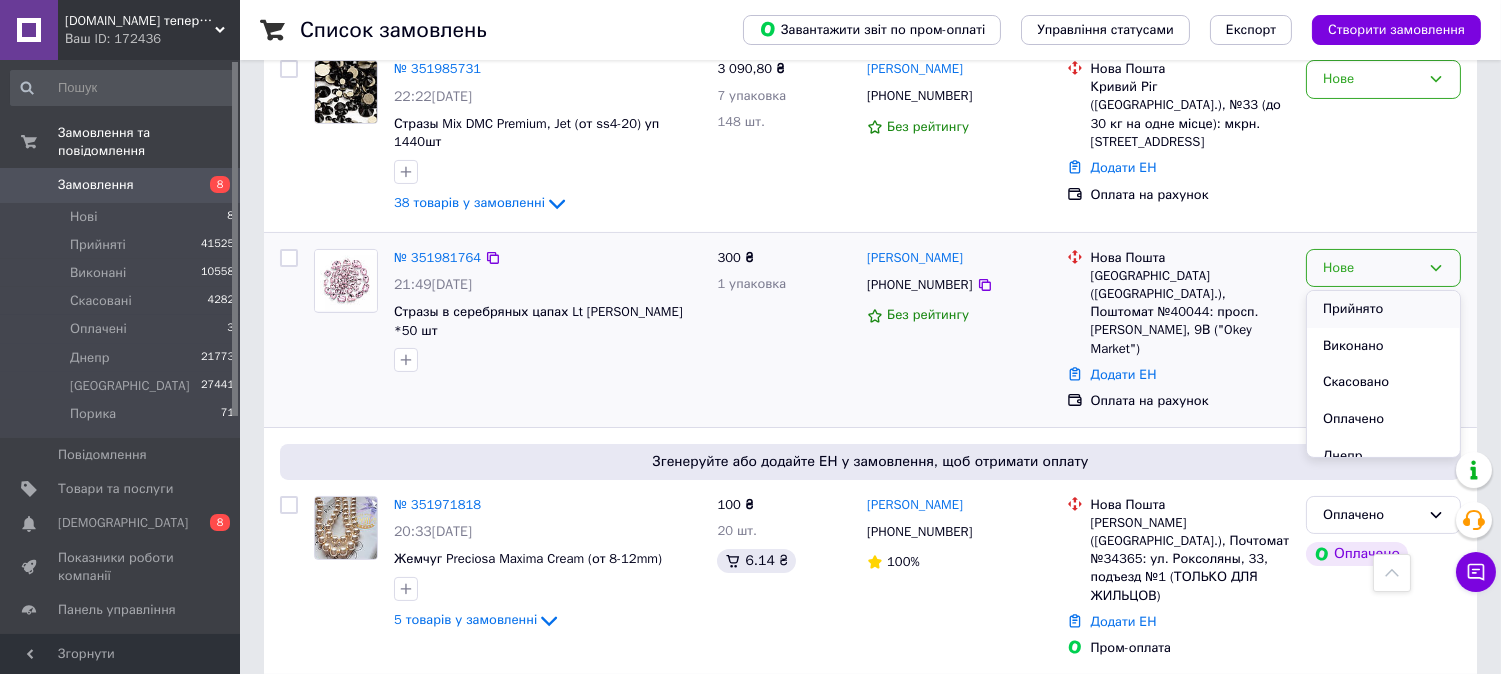 click on "Прийнято" at bounding box center [1383, 309] 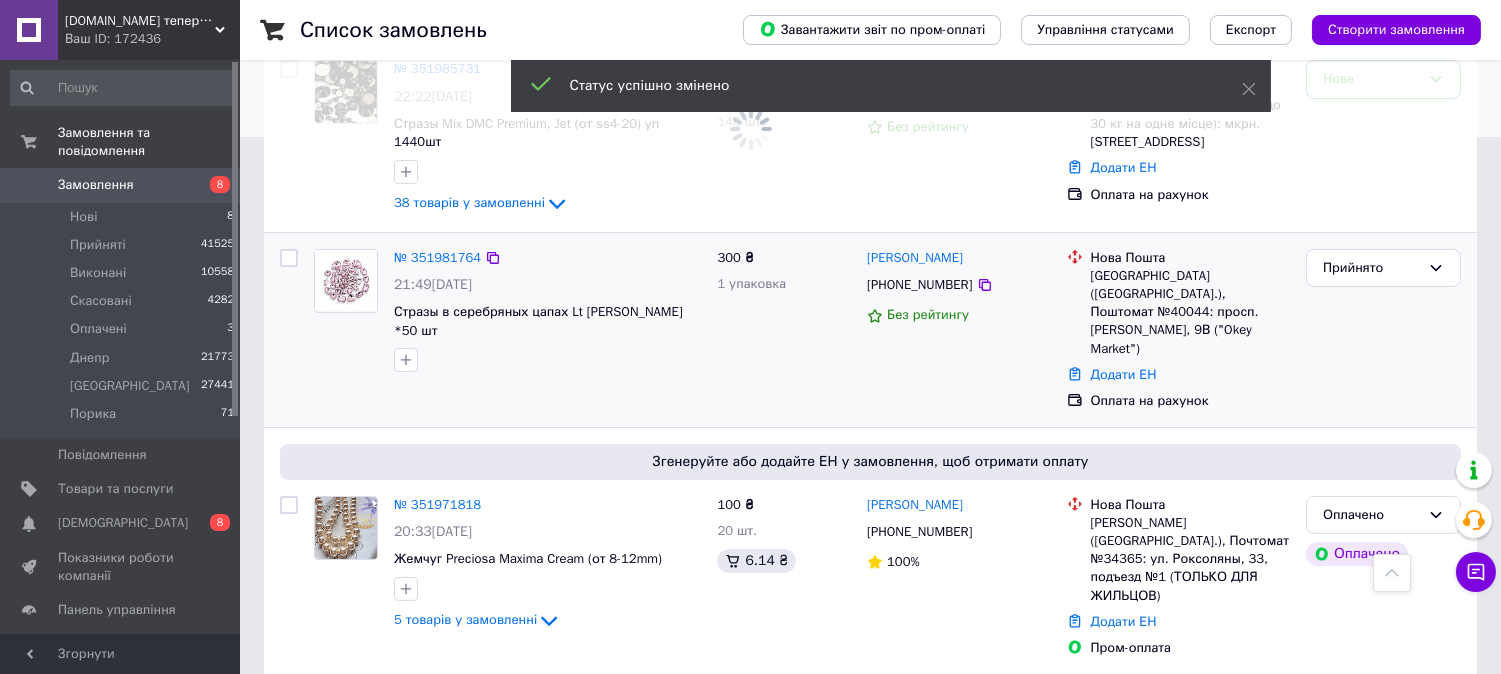 scroll, scrollTop: 315, scrollLeft: 0, axis: vertical 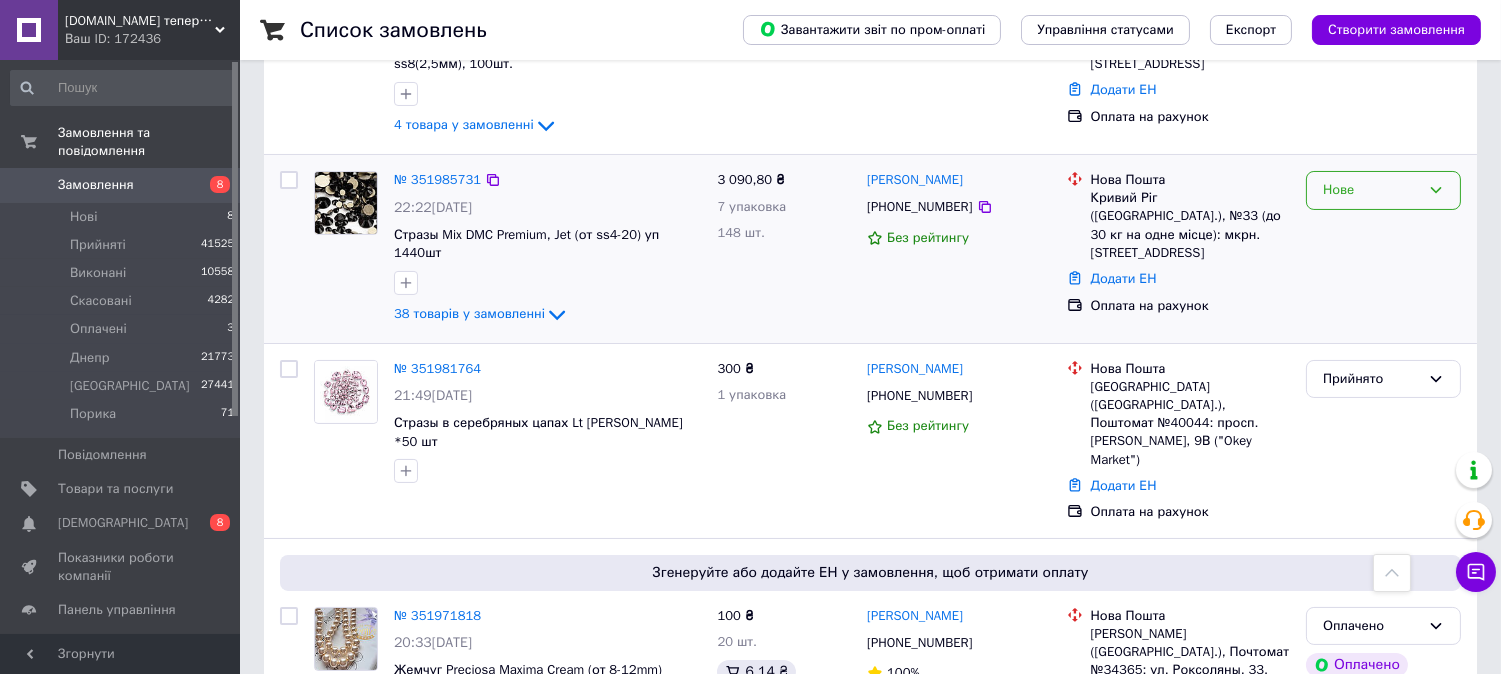 click on "Нове" at bounding box center [1371, 190] 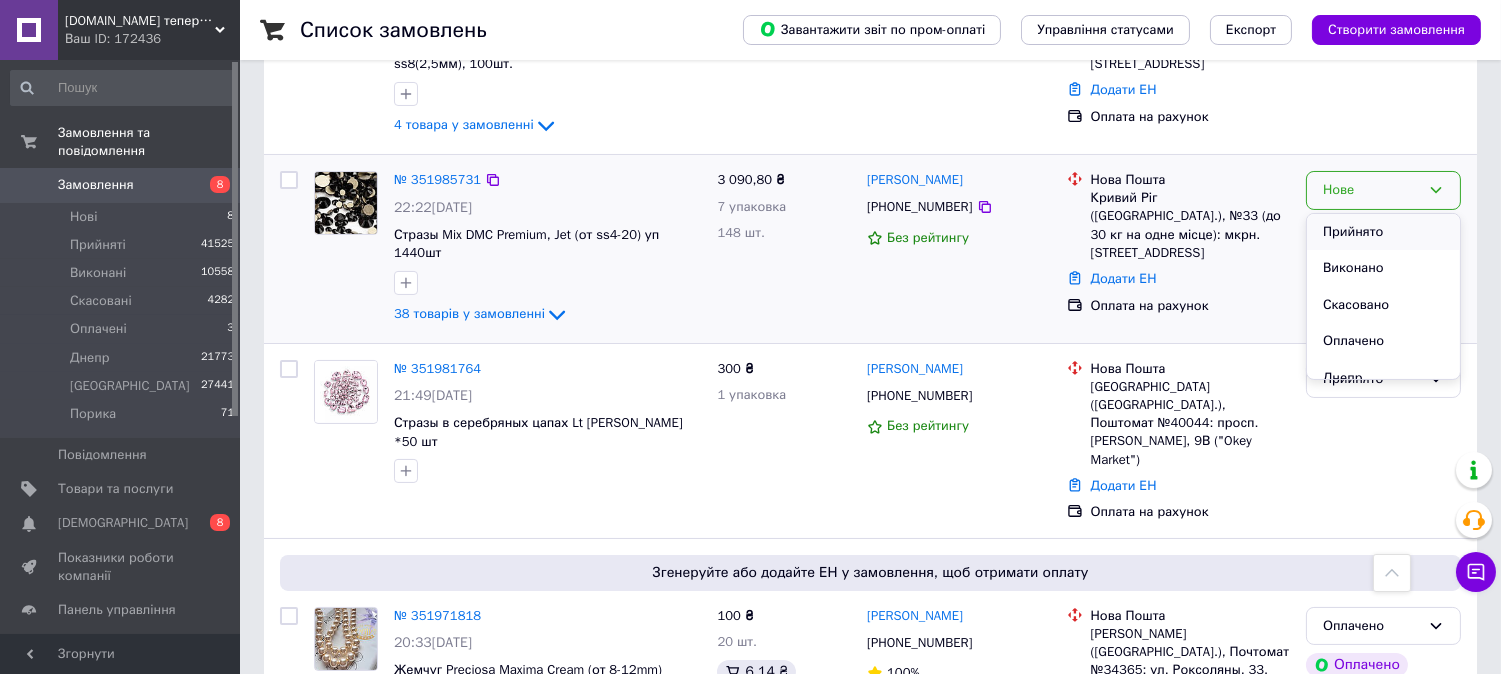 click on "Прийнято" at bounding box center (1383, 232) 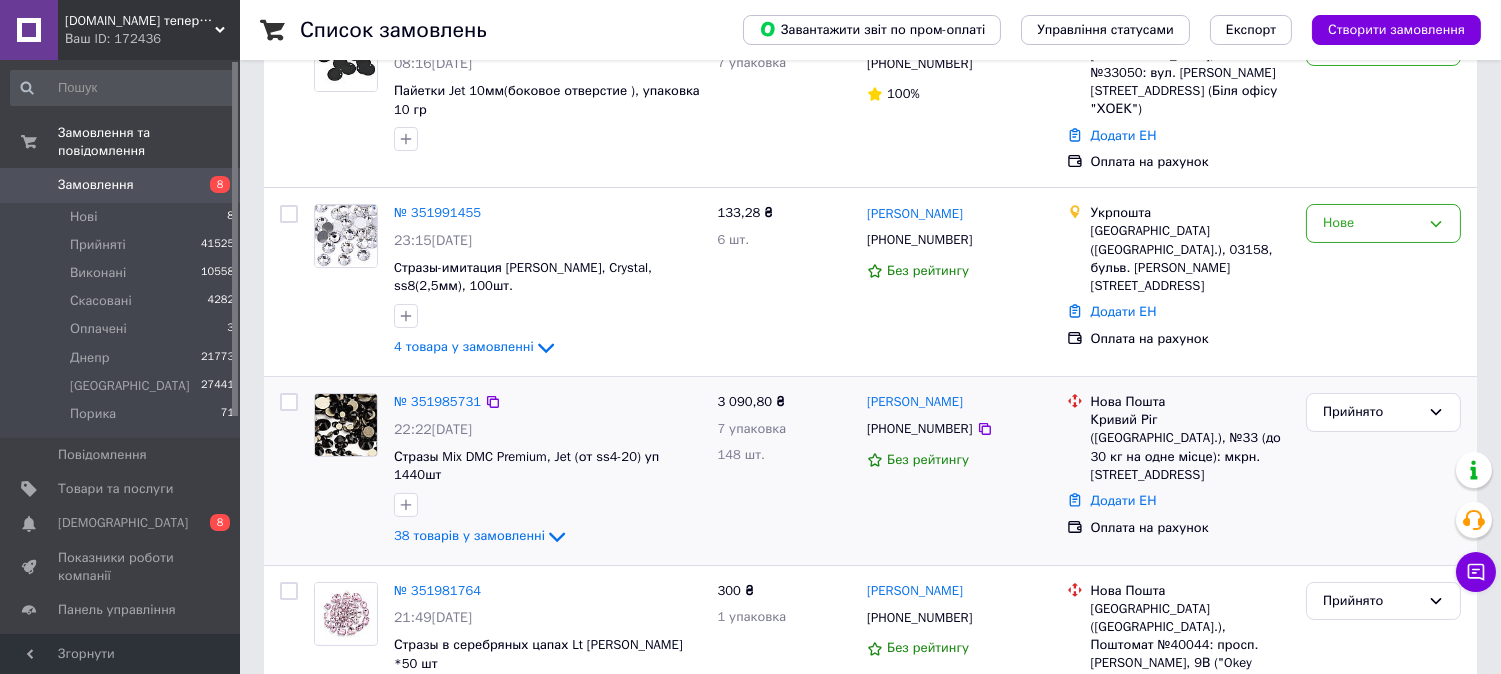 scroll, scrollTop: 93, scrollLeft: 0, axis: vertical 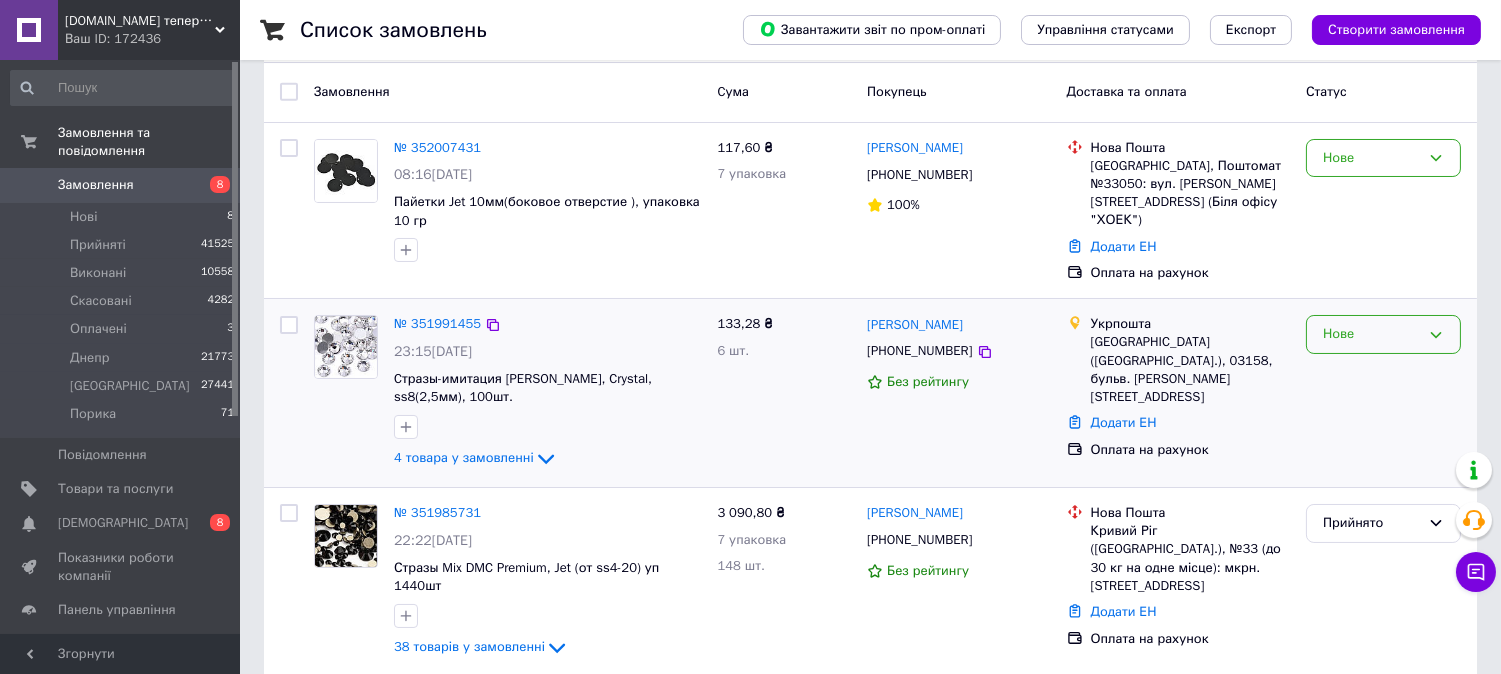 click on "Нове" at bounding box center [1371, 334] 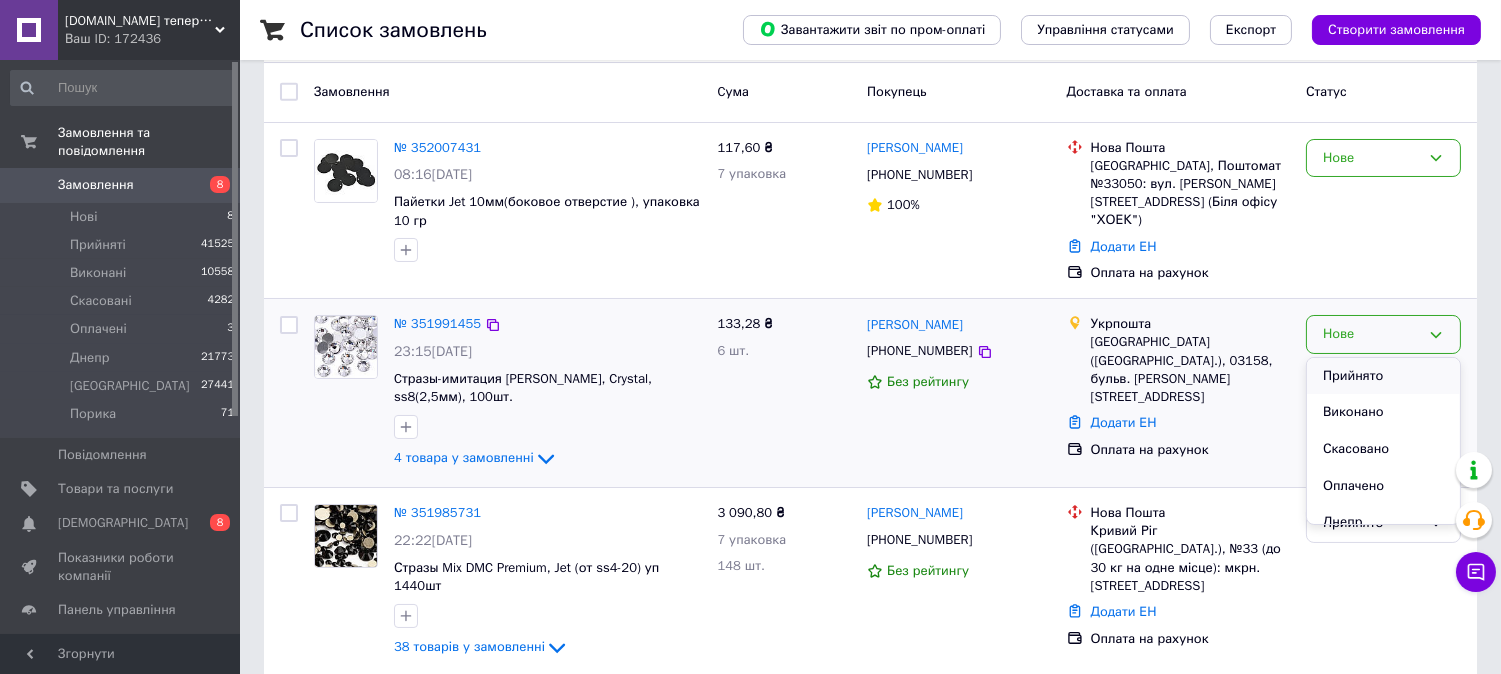 click on "Прийнято" at bounding box center [1383, 376] 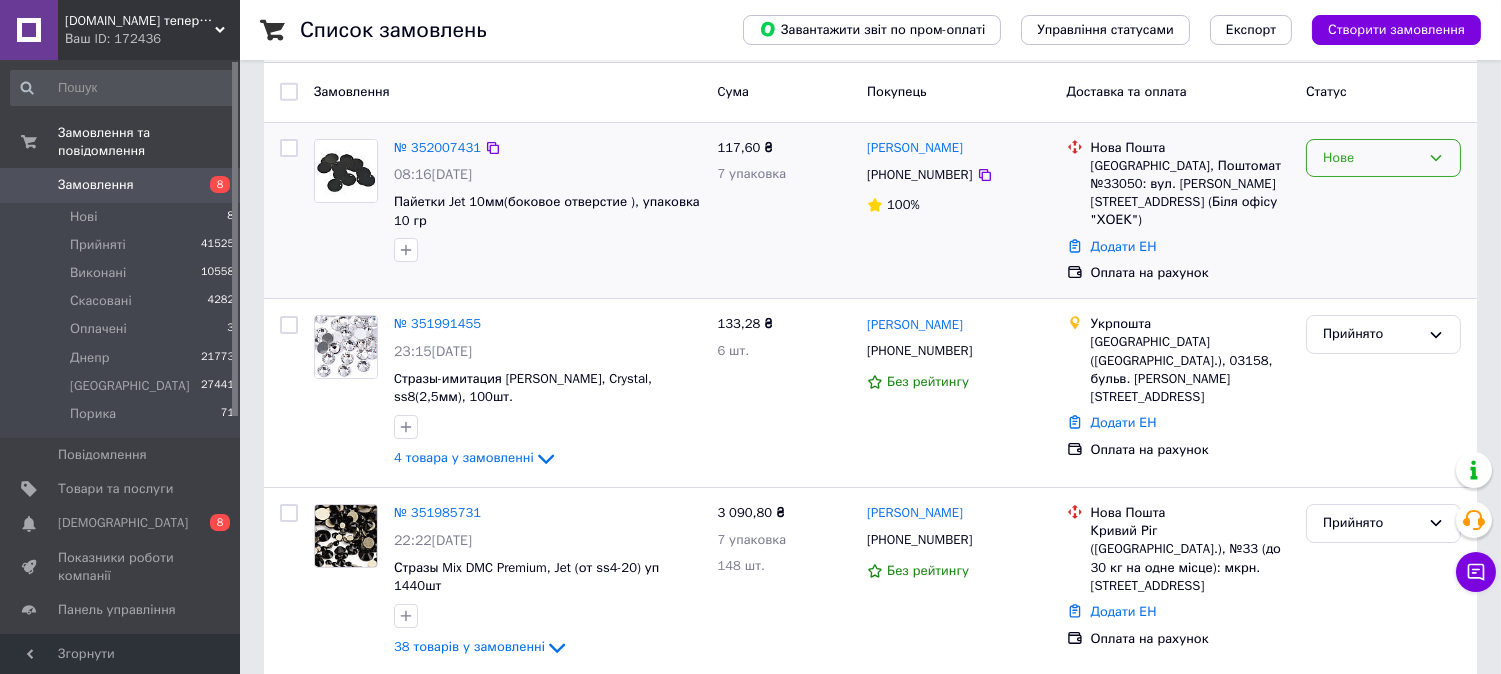 click on "Нове" at bounding box center [1383, 158] 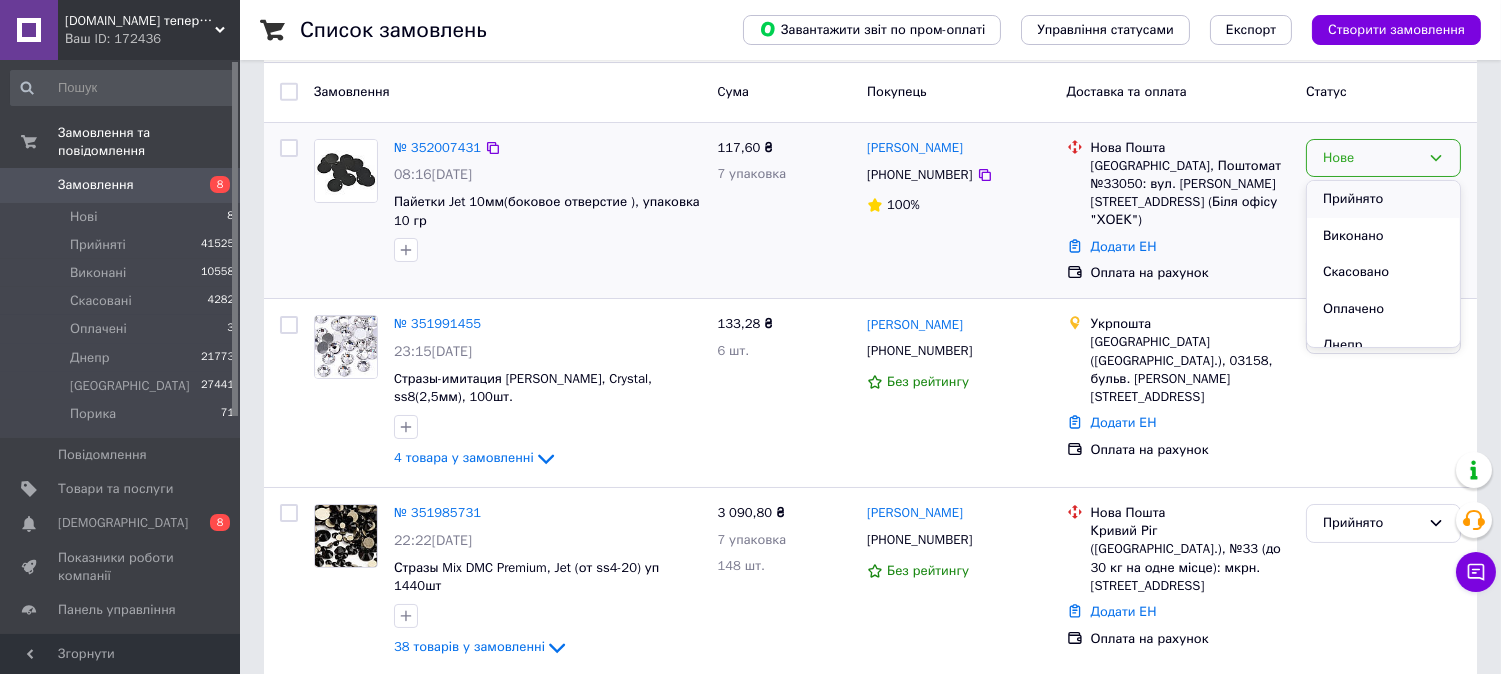 click on "Прийнято" at bounding box center [1383, 199] 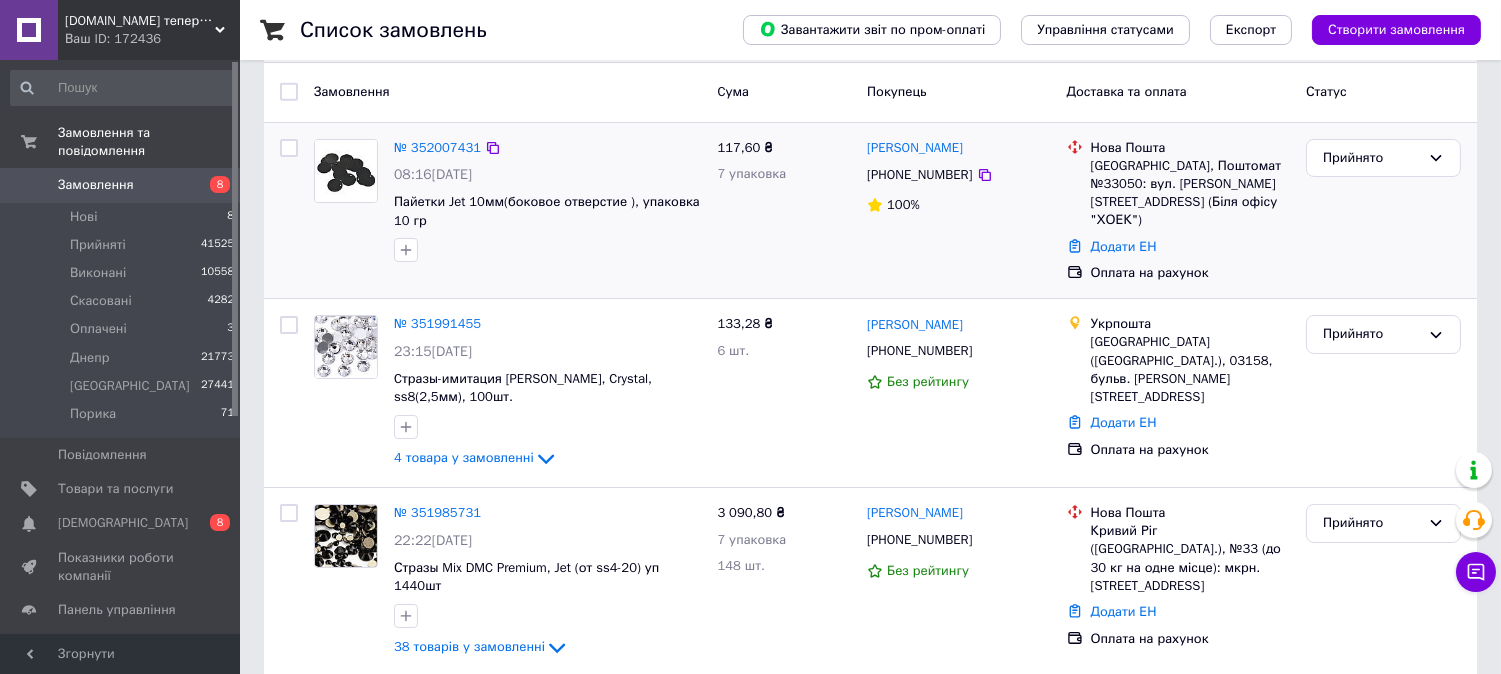 scroll, scrollTop: 0, scrollLeft: 0, axis: both 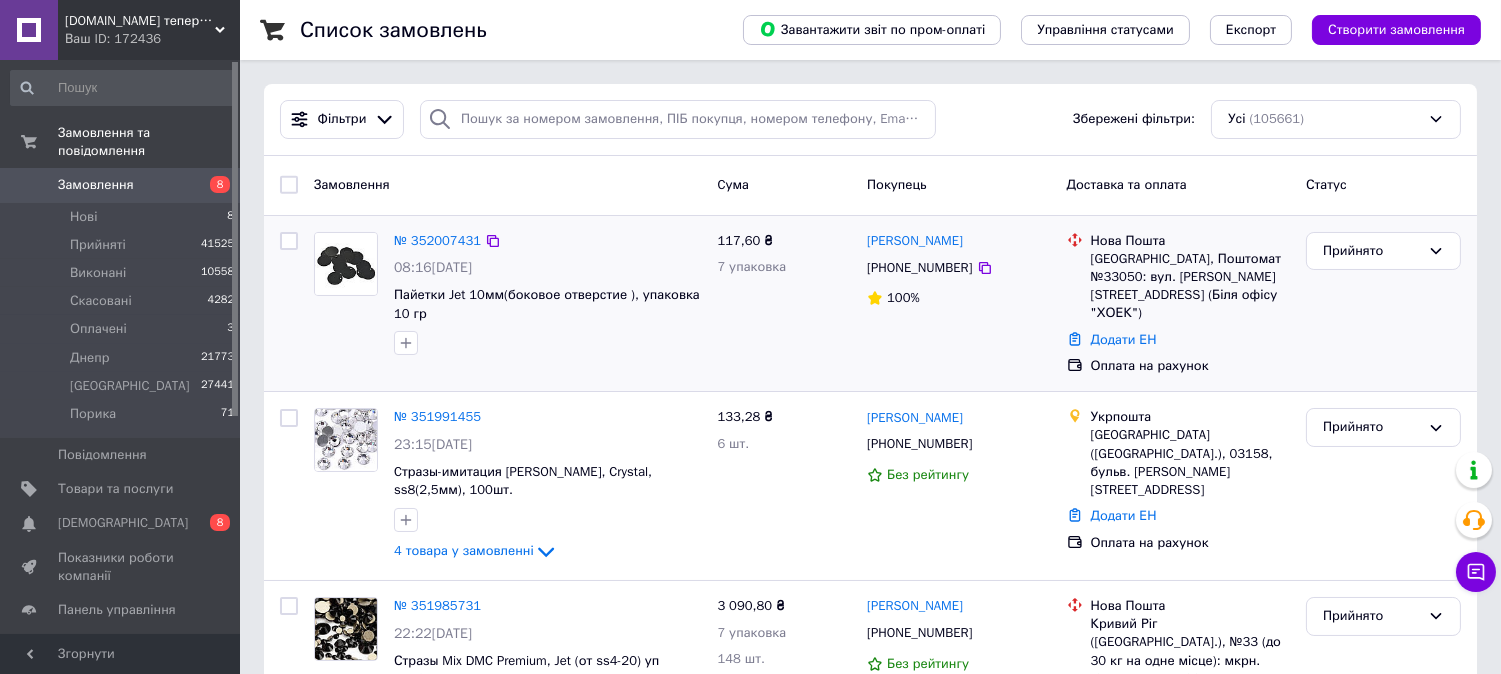click on "№ 352007431 08:16, 10.07.2025 Пайетки Jet 10мм(боковое отверстие ), упаковка 10 гр" at bounding box center [547, 294] 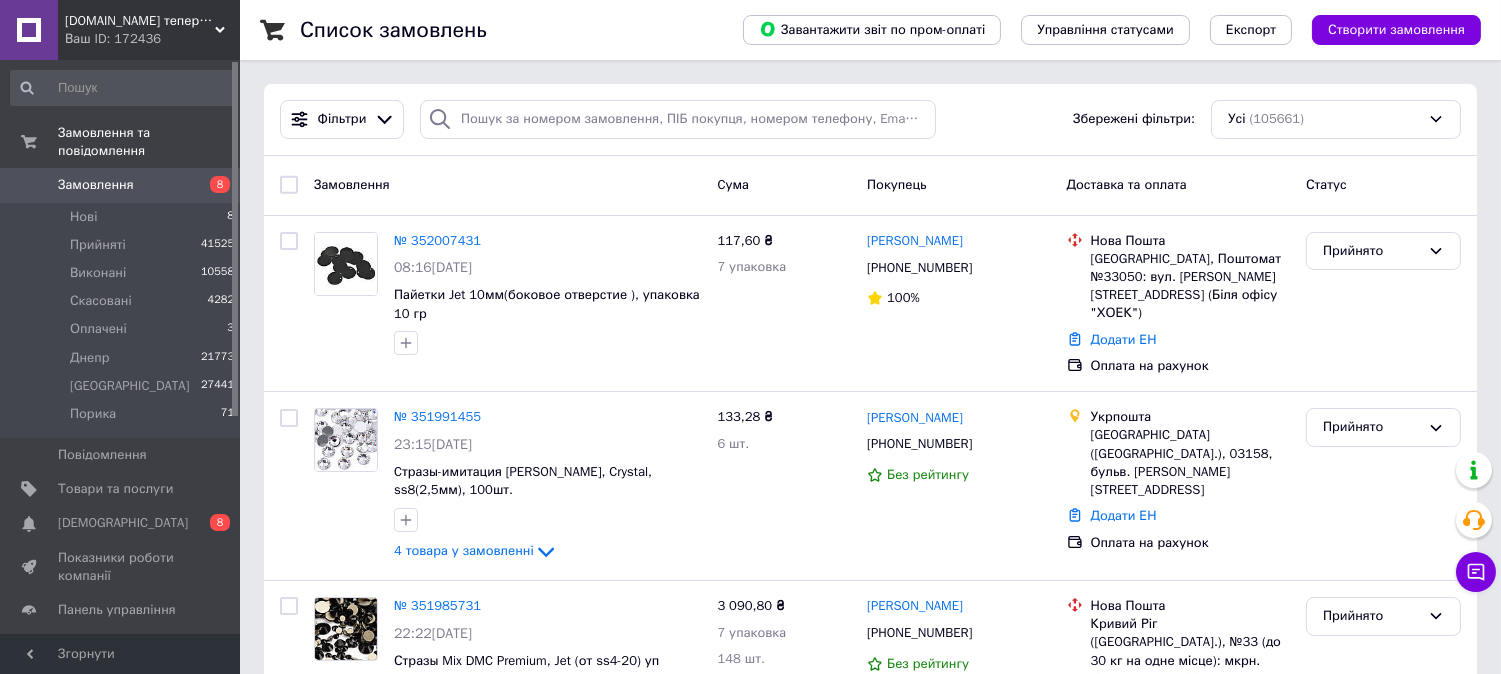 click on "Ваш ID: 172436" at bounding box center [152, 39] 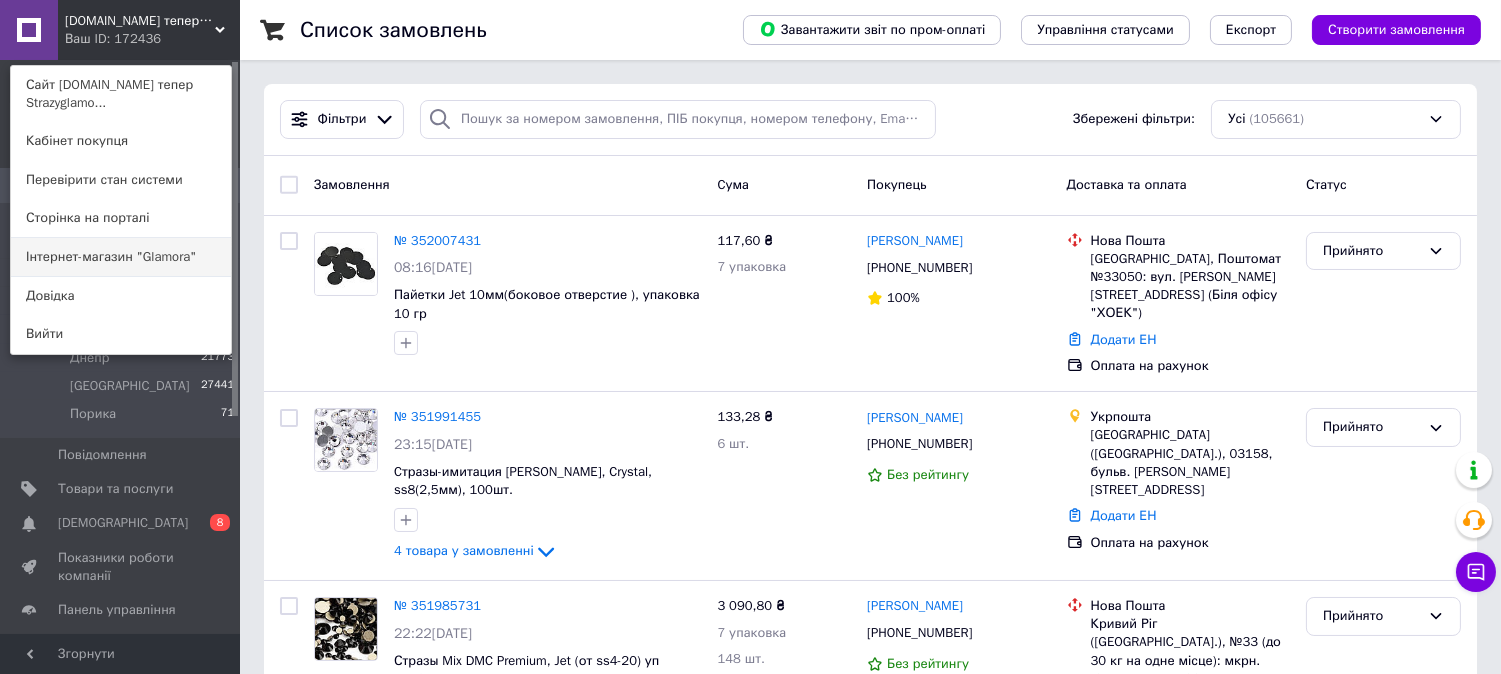 click on "Інтернет-магазин "Glamora"" at bounding box center [121, 257] 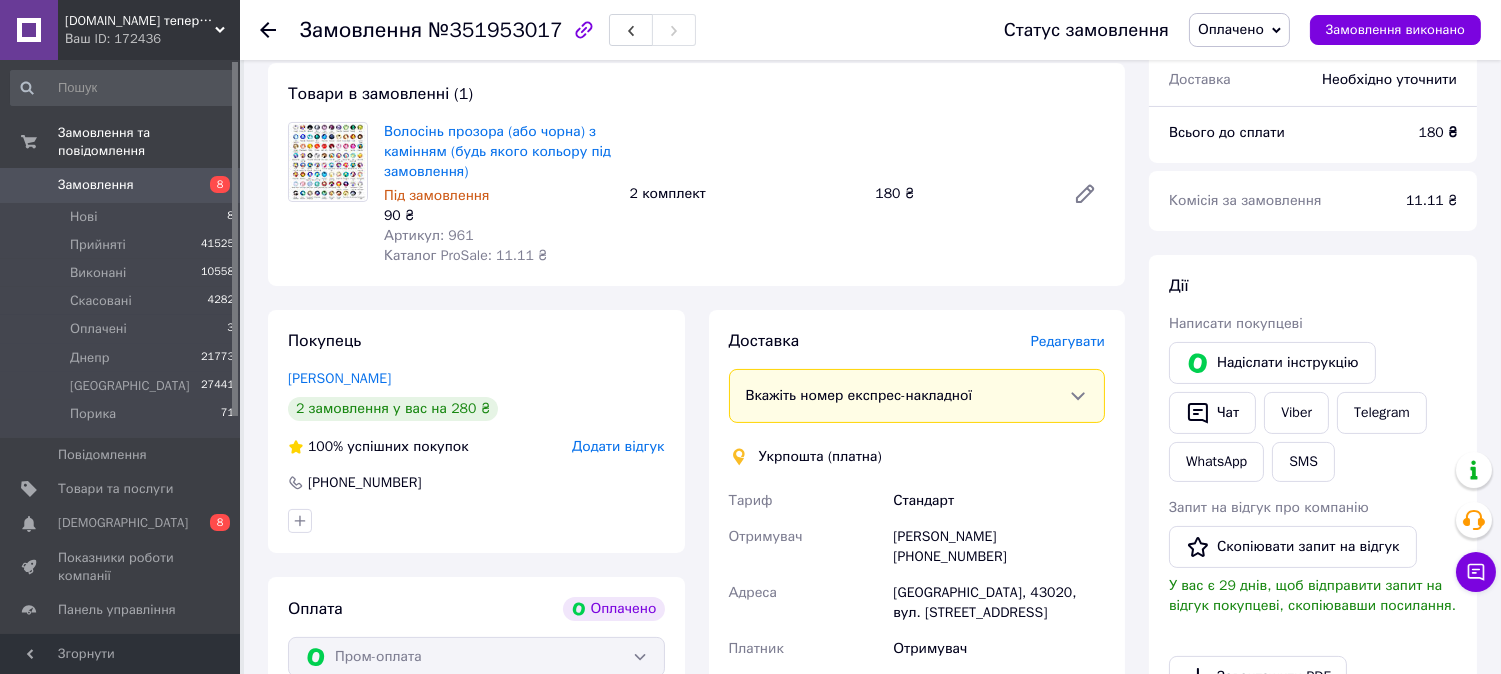 scroll, scrollTop: 888, scrollLeft: 0, axis: vertical 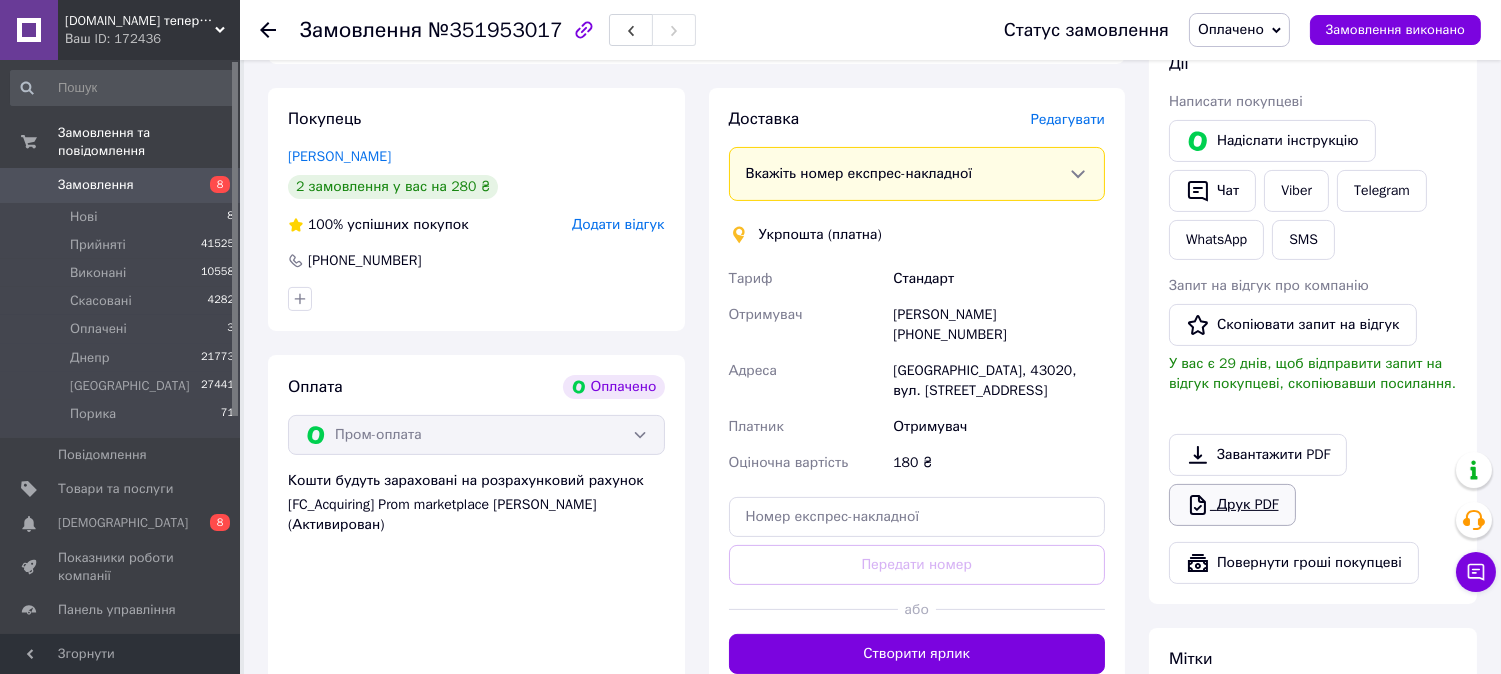 click on "Друк PDF" at bounding box center [1232, 505] 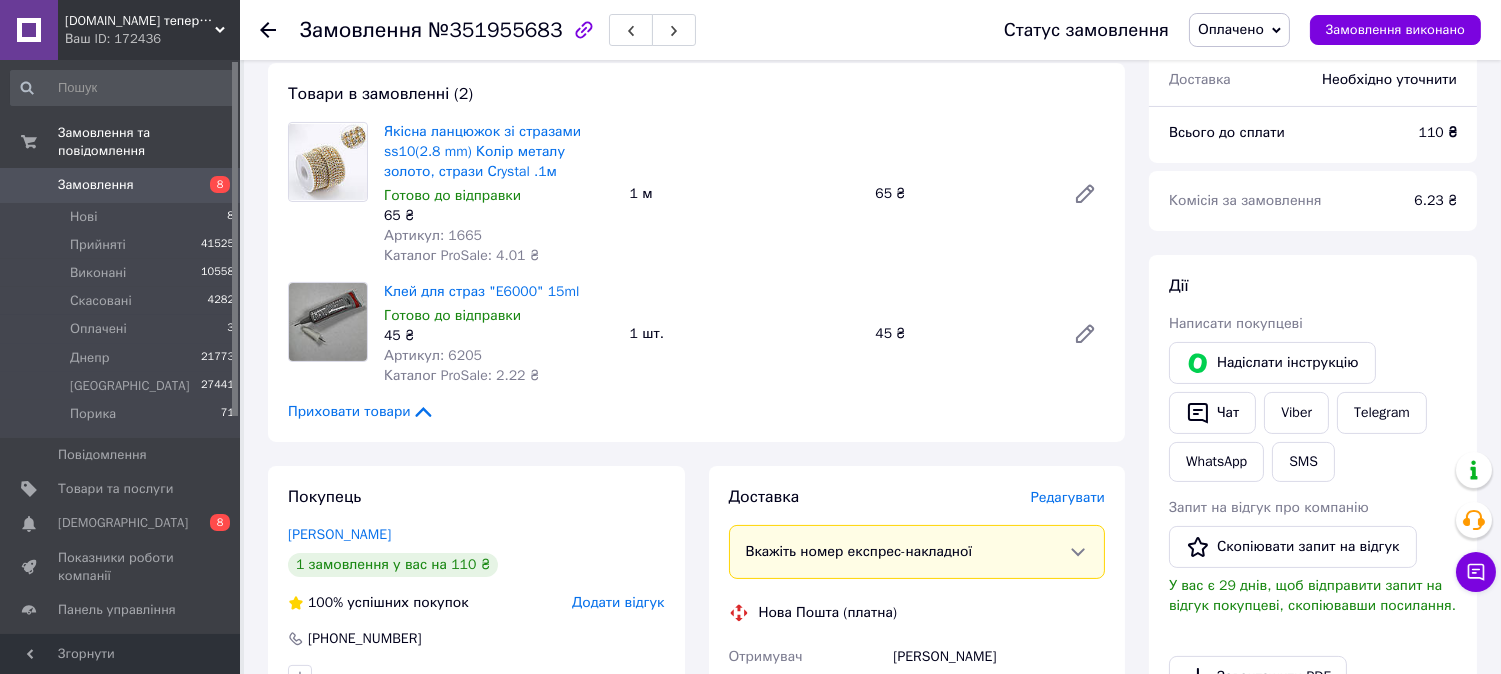 scroll, scrollTop: 888, scrollLeft: 0, axis: vertical 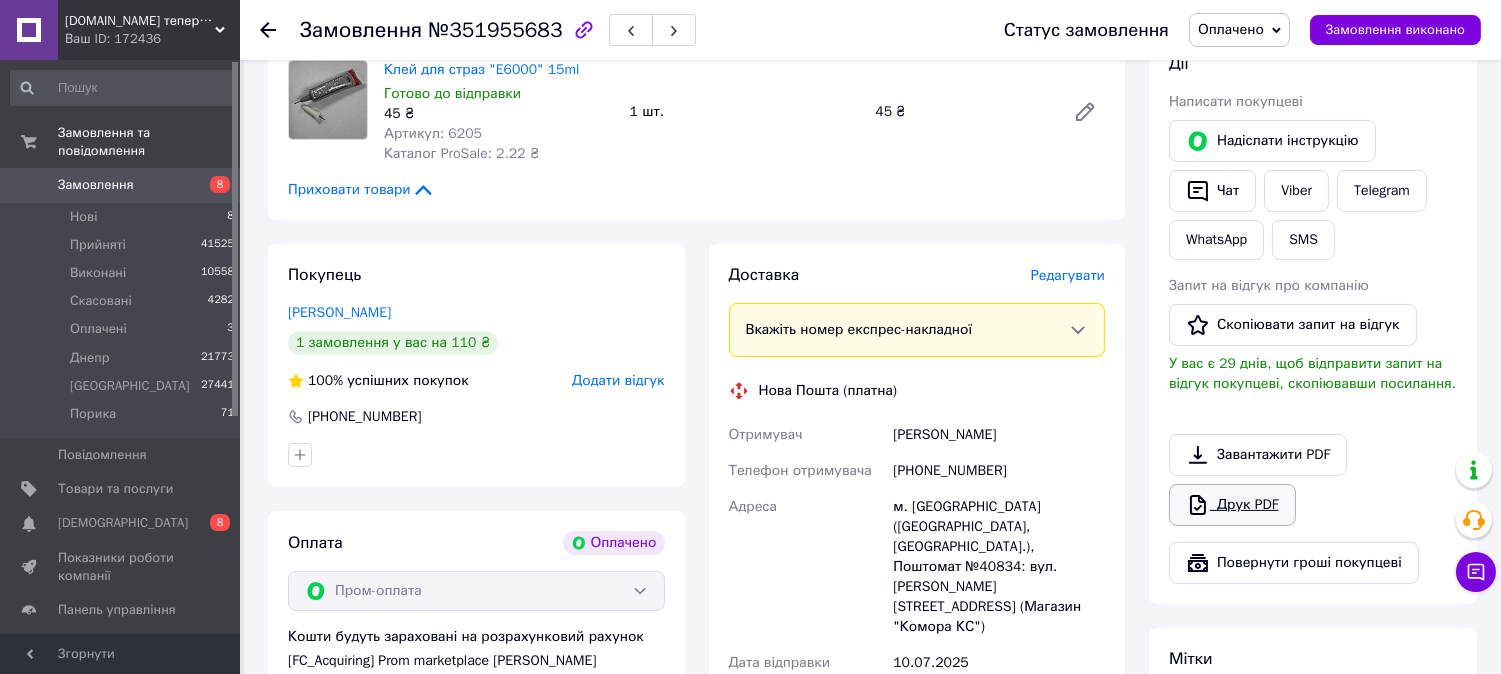 click on "Друк PDF" at bounding box center (1232, 505) 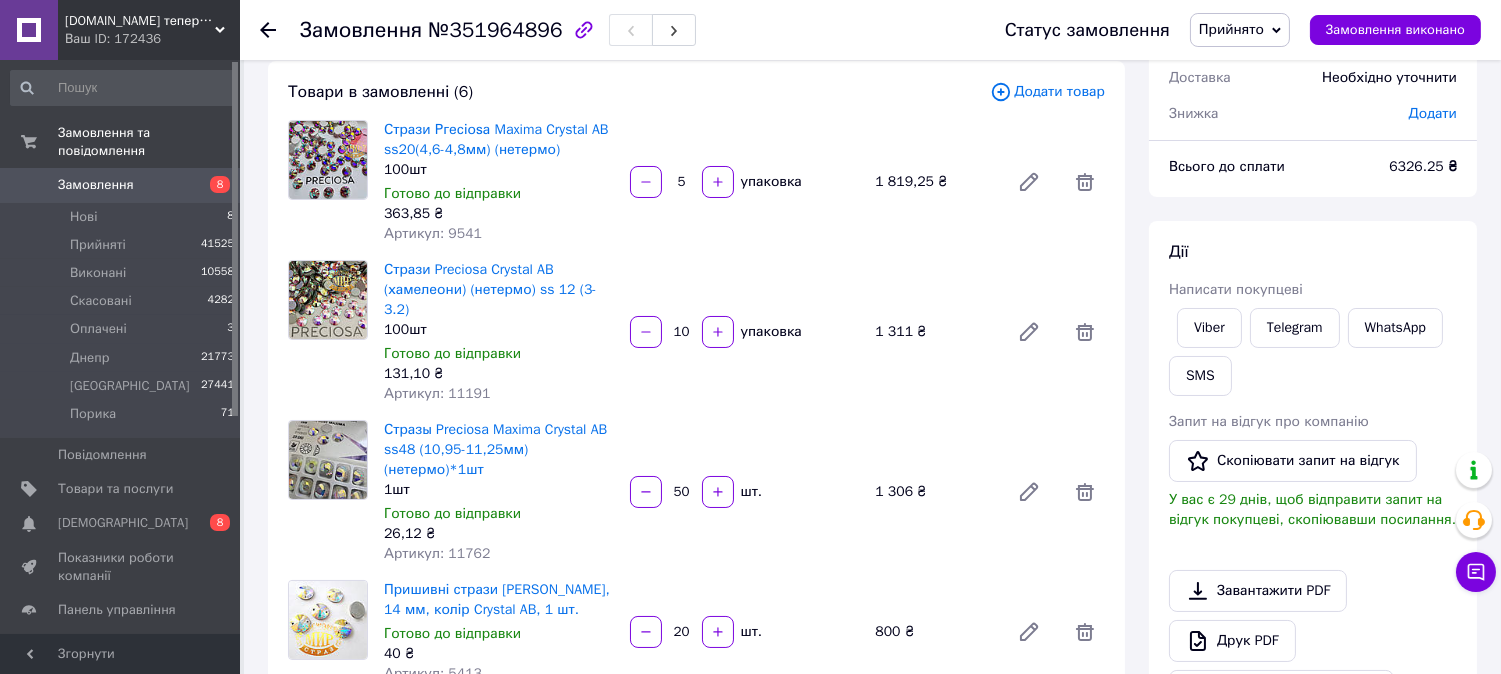 scroll, scrollTop: 555, scrollLeft: 0, axis: vertical 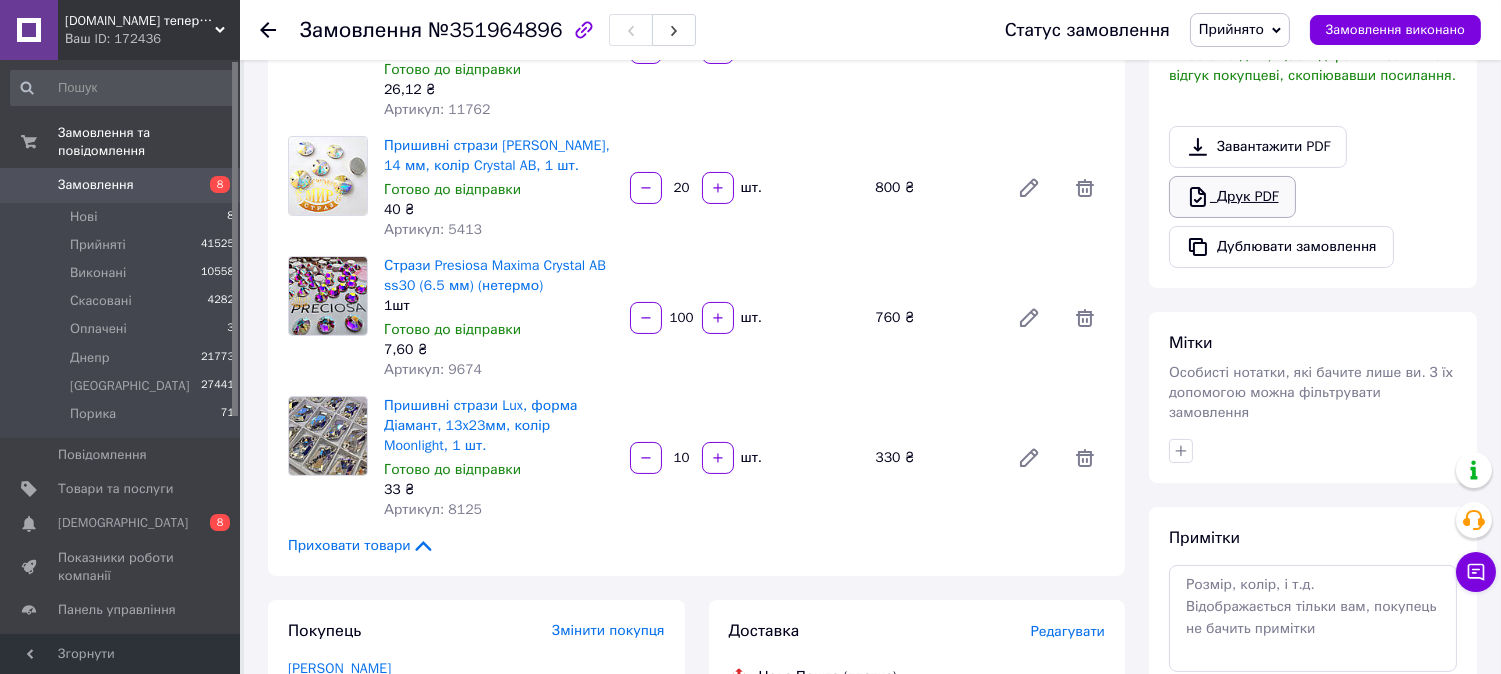 click on "Друк PDF" at bounding box center (1232, 197) 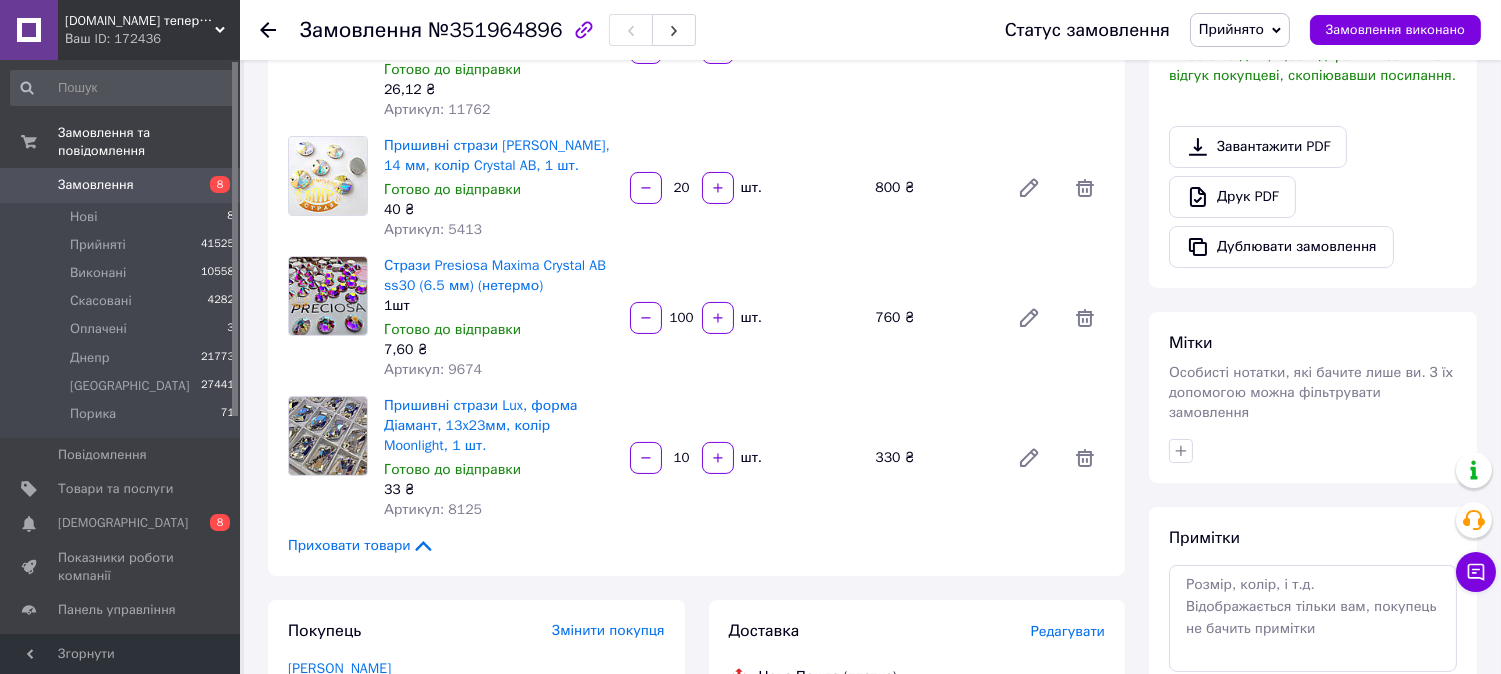 scroll, scrollTop: 111, scrollLeft: 0, axis: vertical 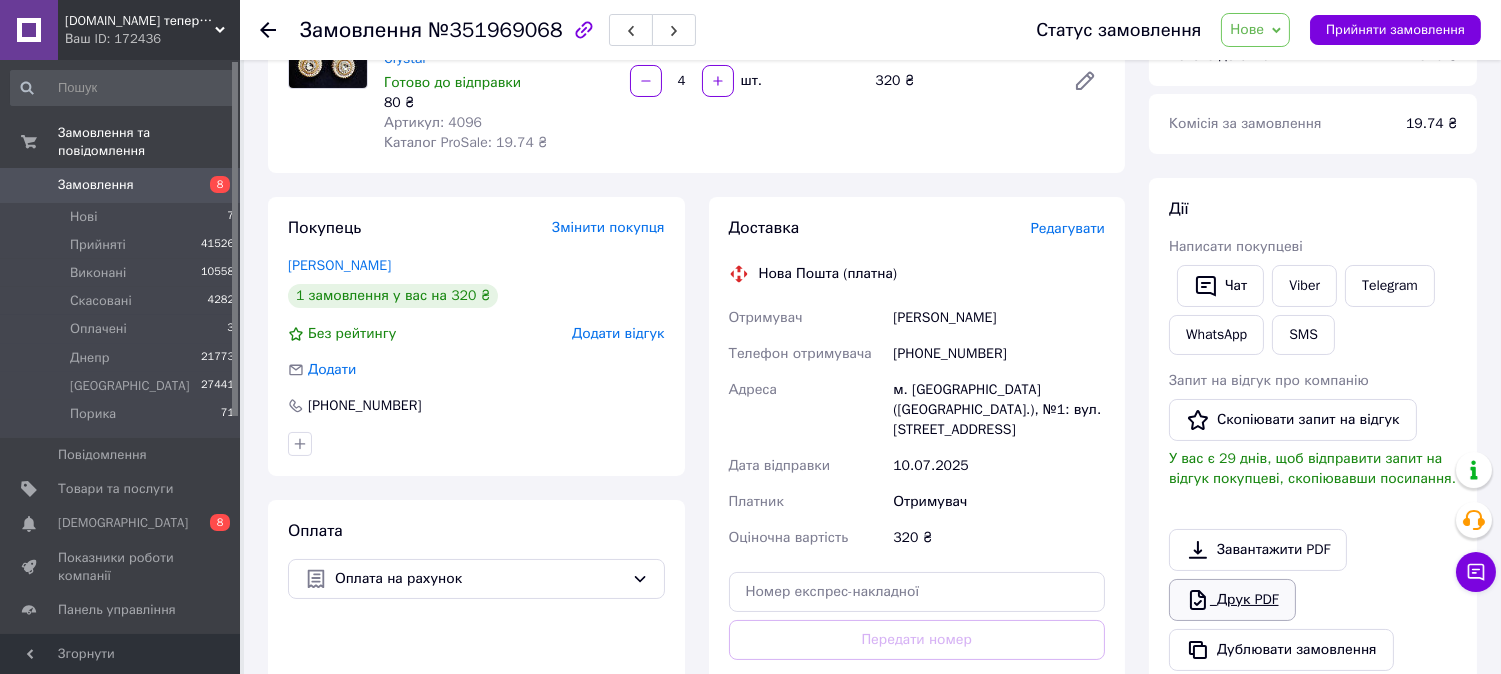 click at bounding box center [1313, 513] 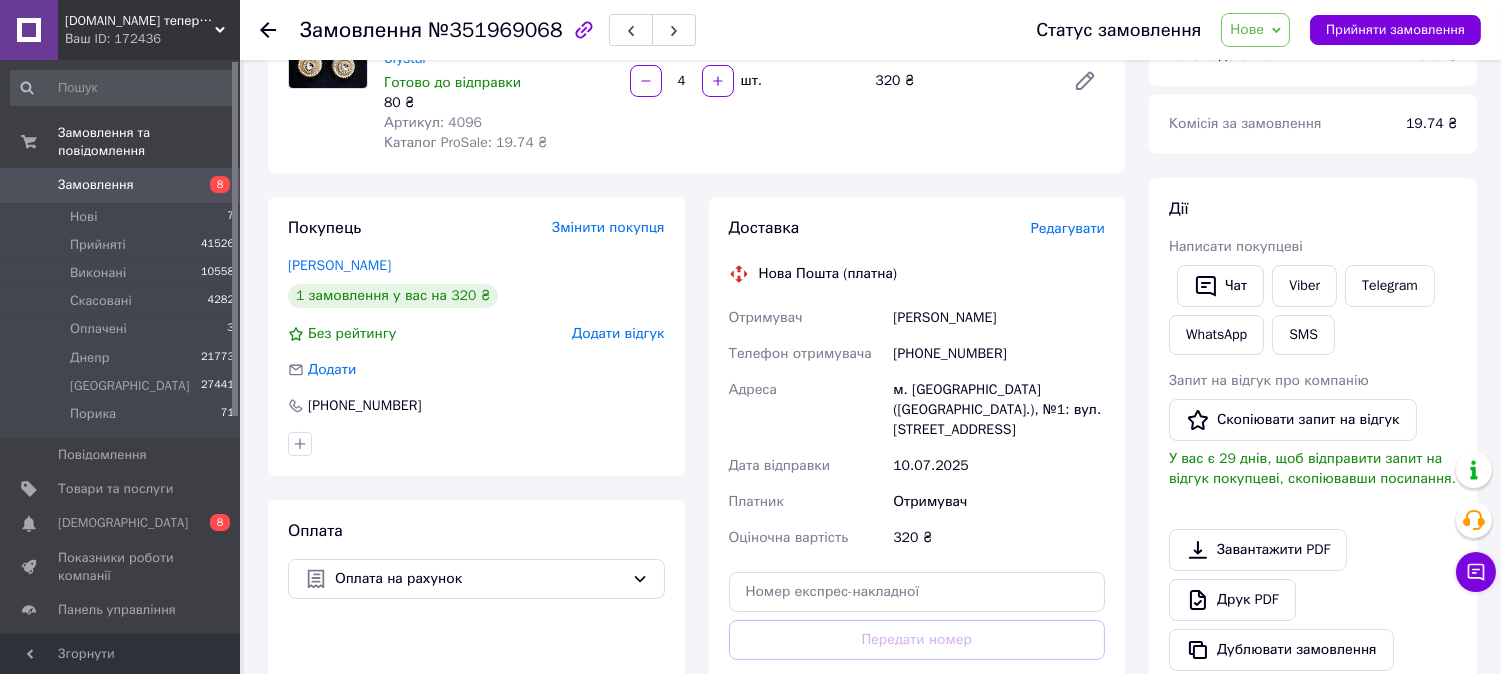scroll, scrollTop: 0, scrollLeft: 0, axis: both 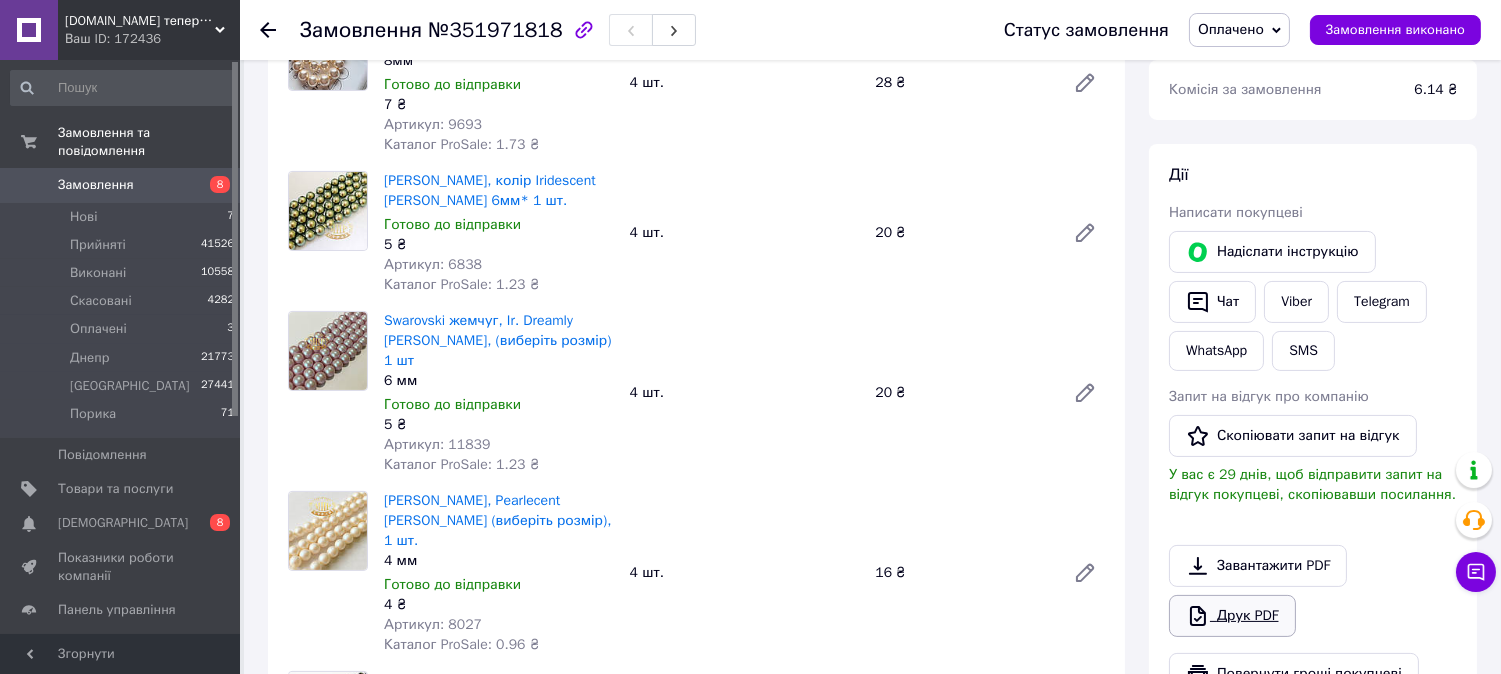 click on "Друк PDF" at bounding box center [1232, 616] 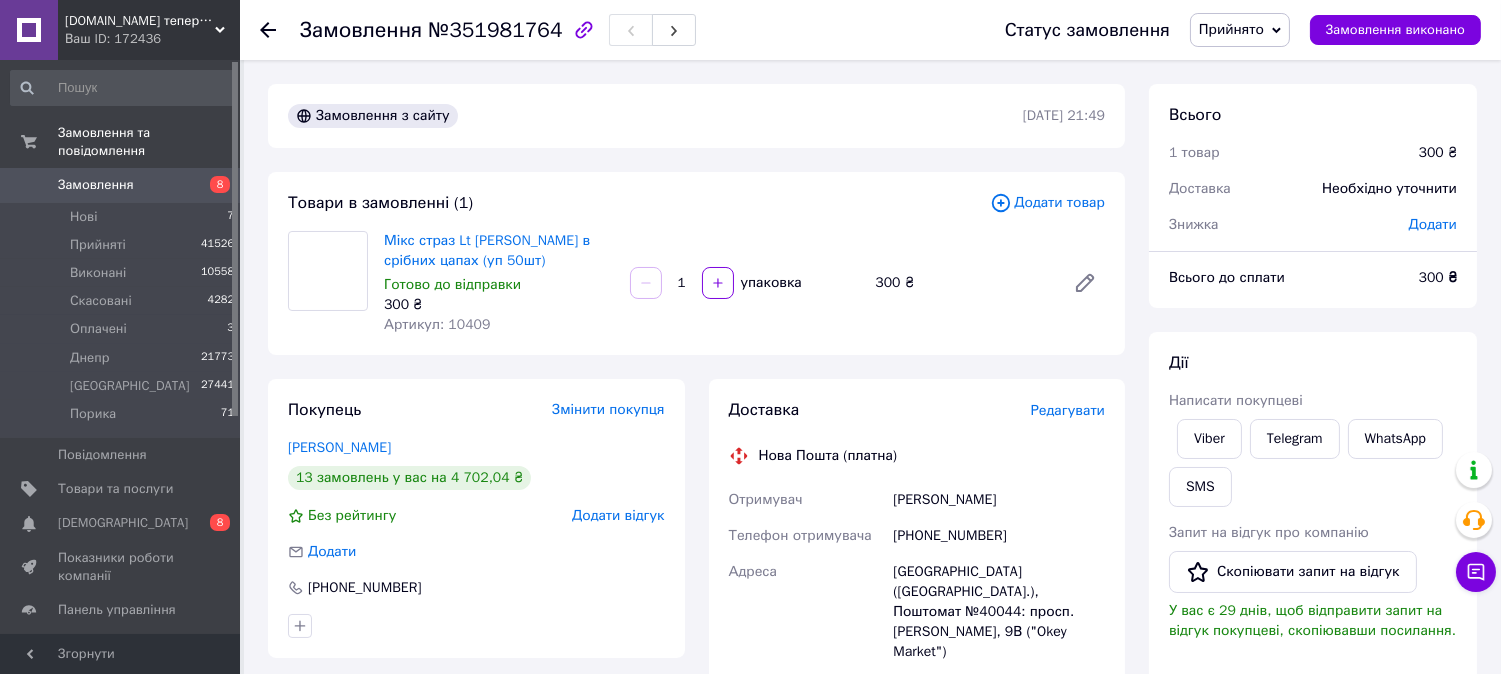 scroll, scrollTop: 178, scrollLeft: 0, axis: vertical 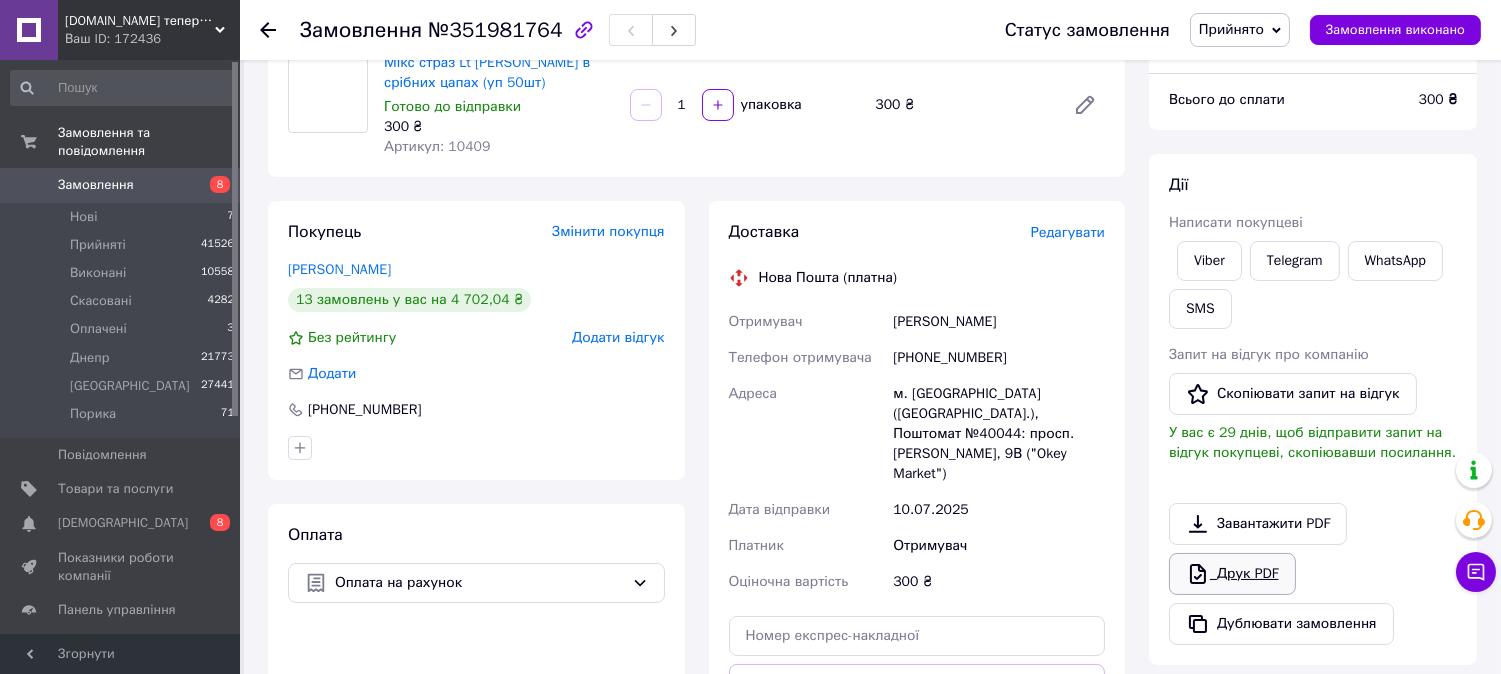click on "Друк PDF" at bounding box center (1232, 574) 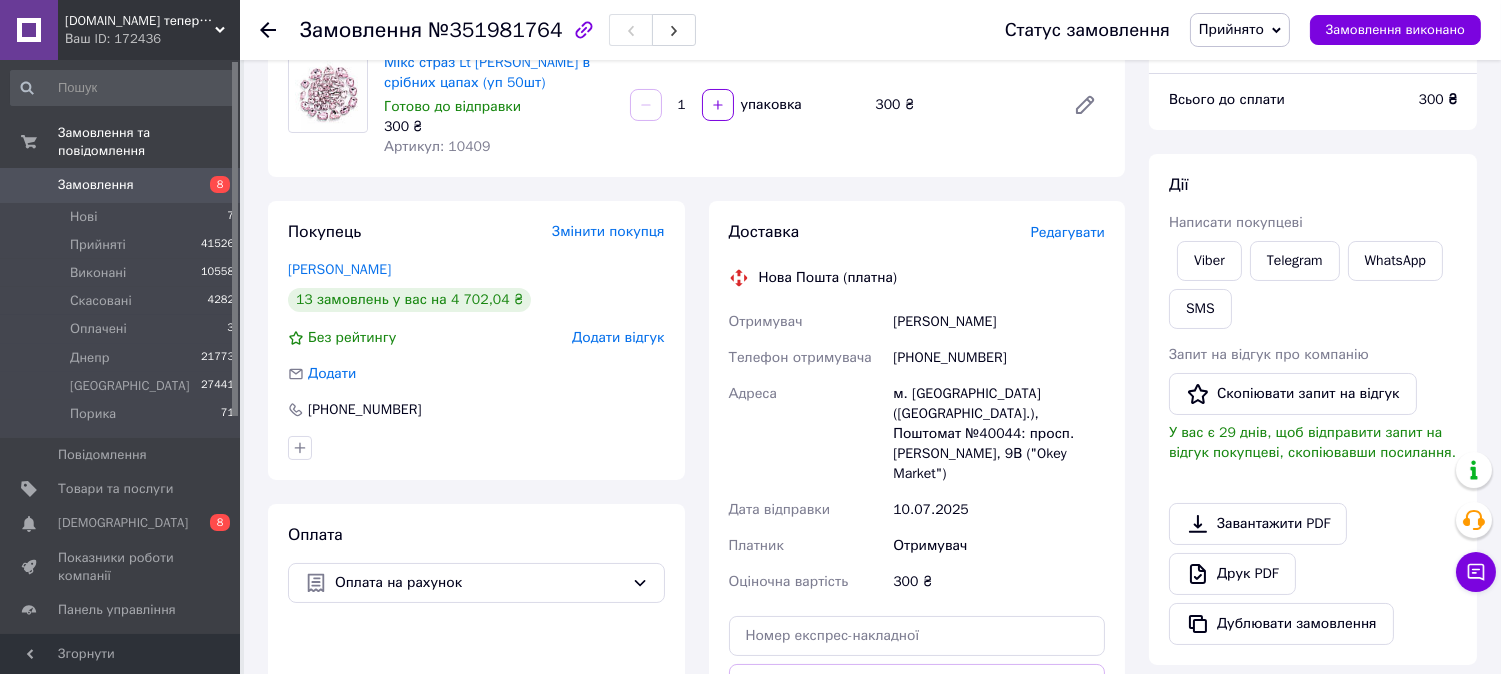 scroll, scrollTop: 0, scrollLeft: 0, axis: both 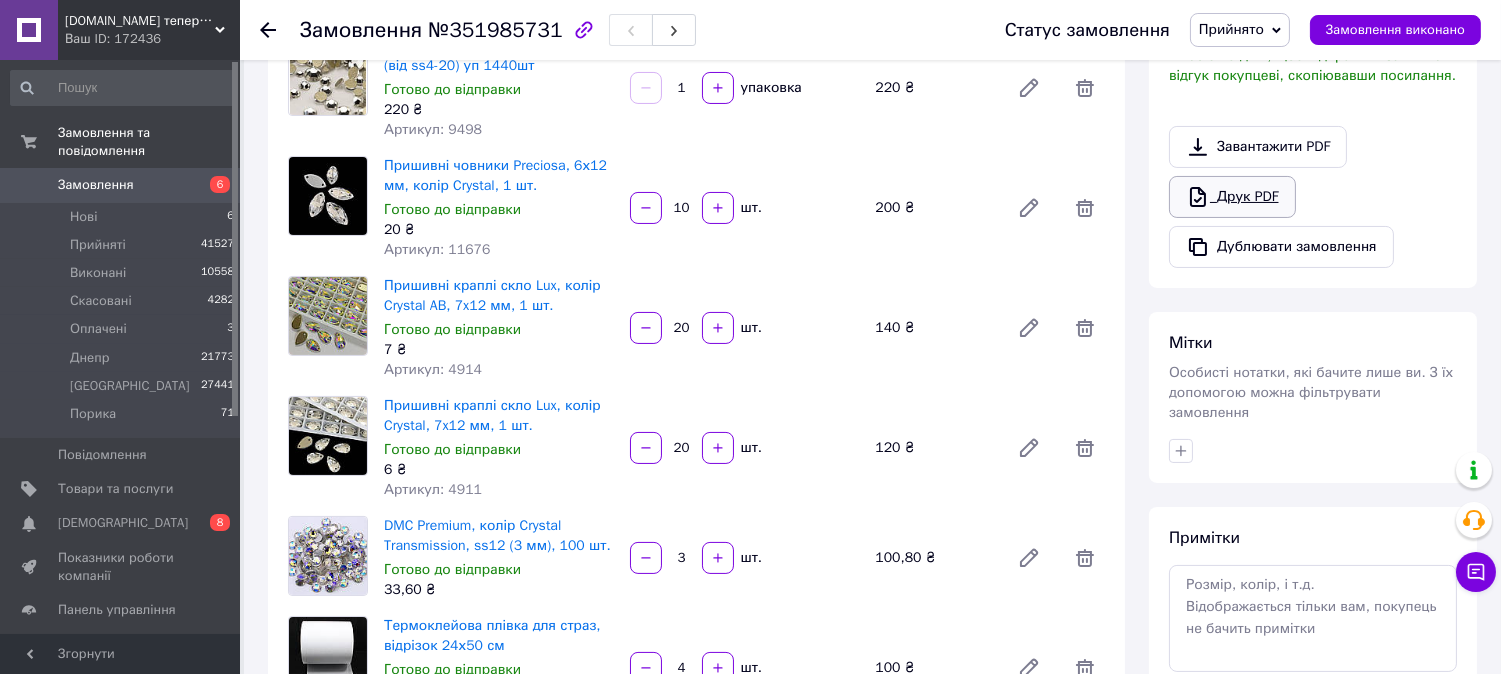 click on "Друк PDF" at bounding box center [1232, 197] 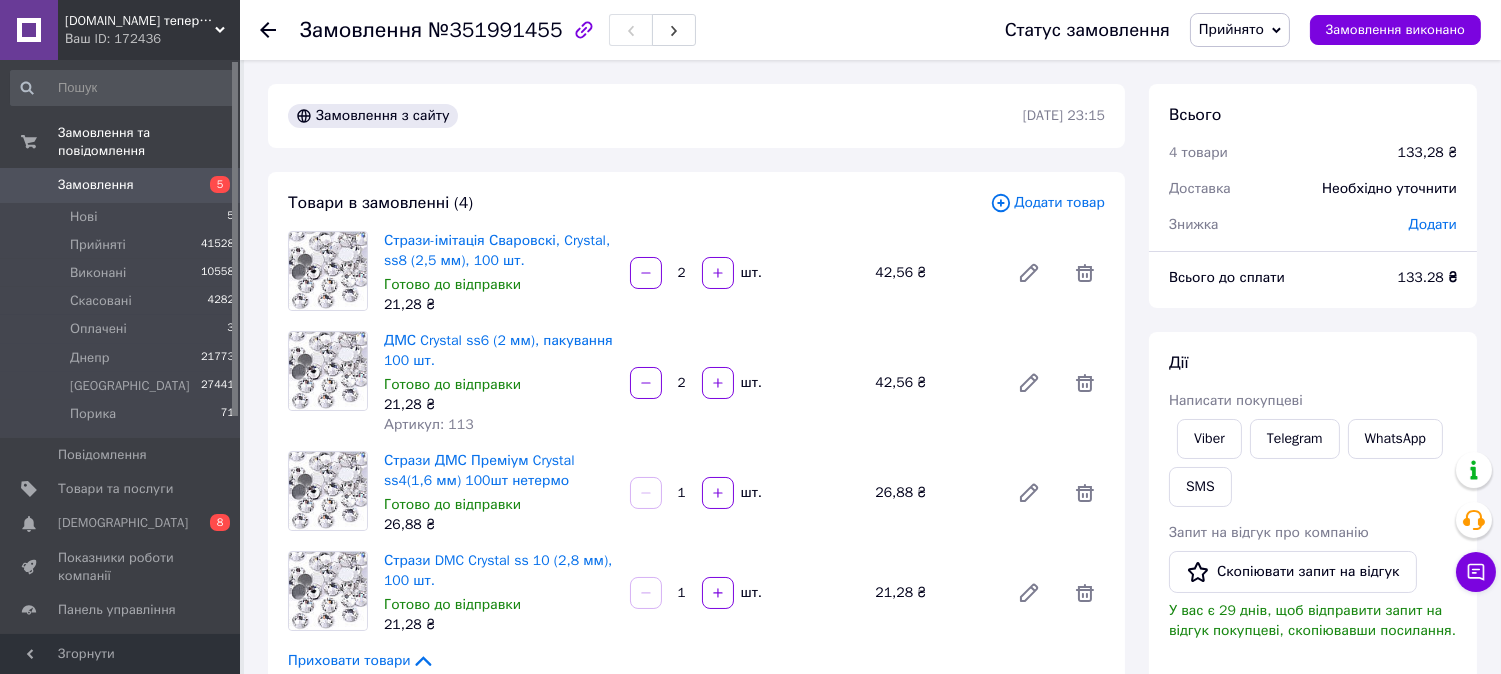 scroll, scrollTop: 333, scrollLeft: 0, axis: vertical 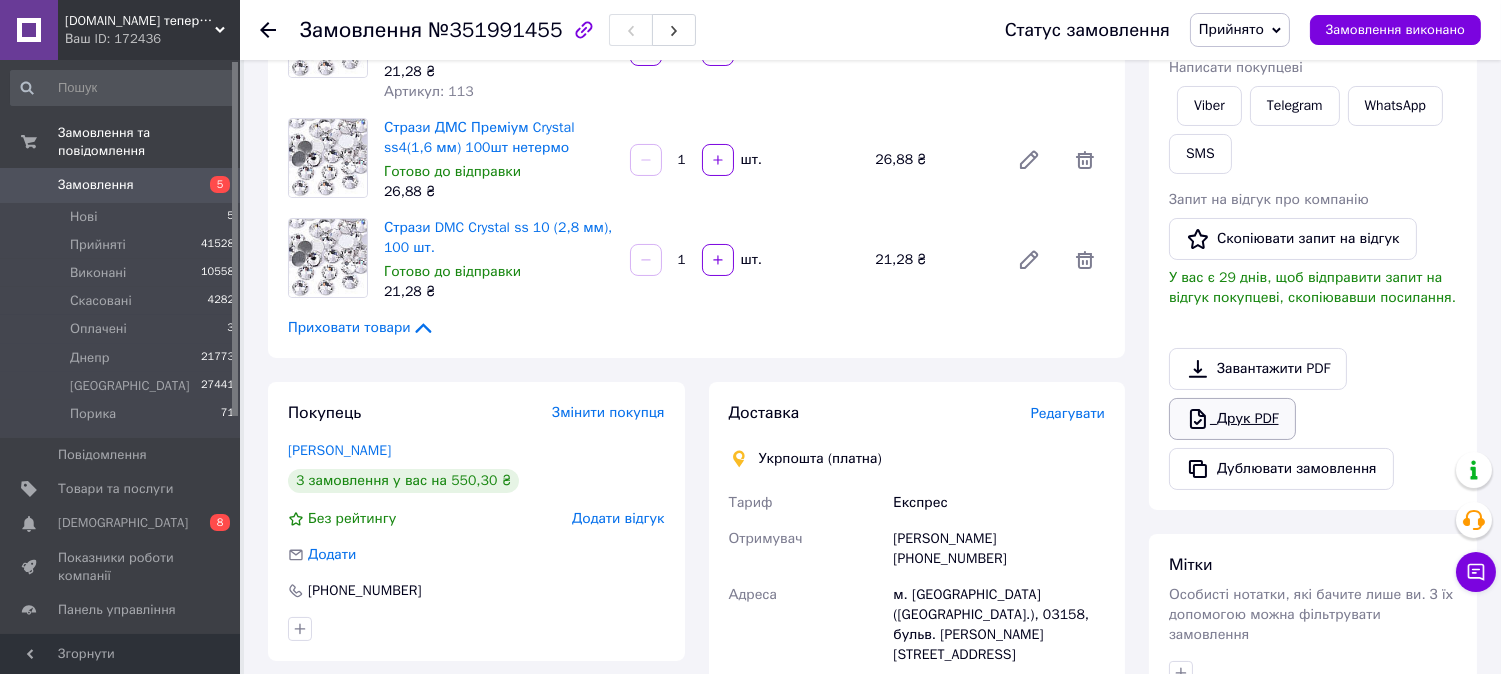 click on "Друк PDF" at bounding box center (1232, 419) 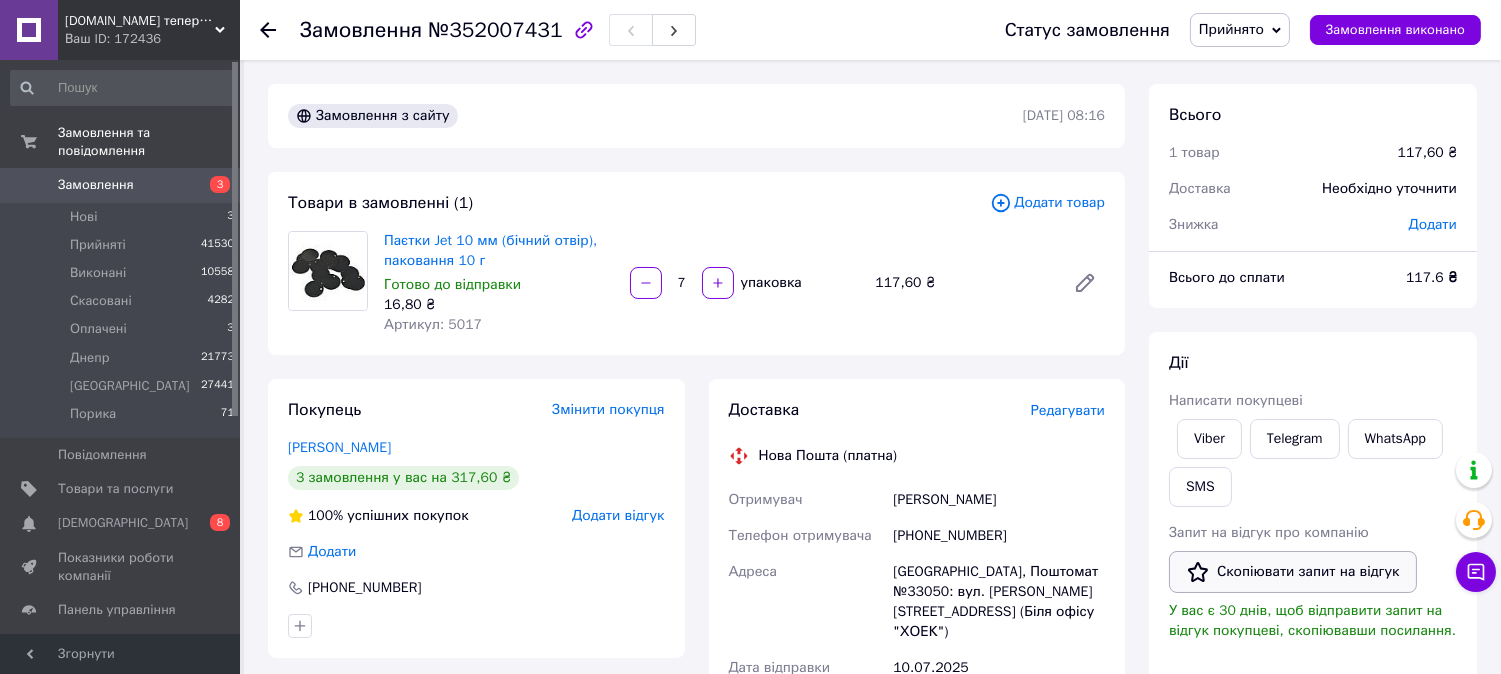 scroll, scrollTop: 111, scrollLeft: 0, axis: vertical 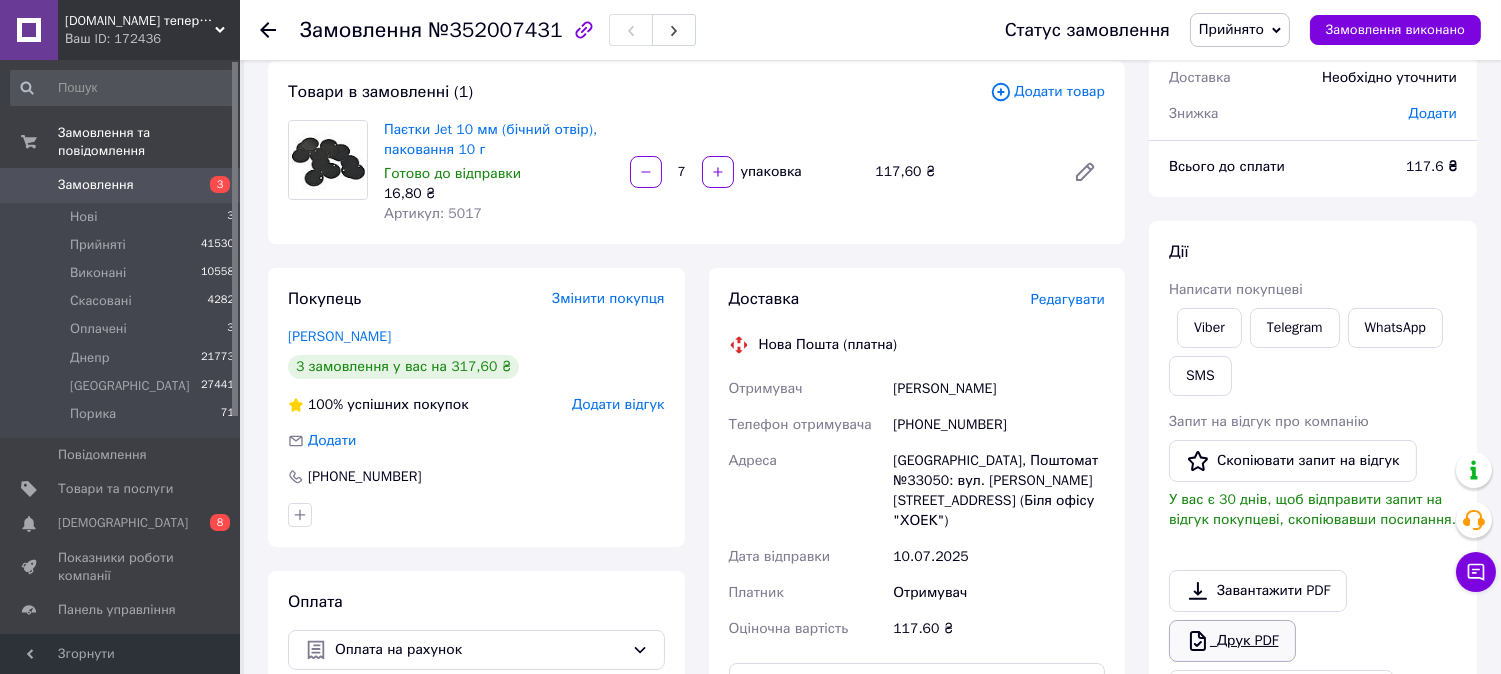 click on "Друк PDF" at bounding box center [1232, 641] 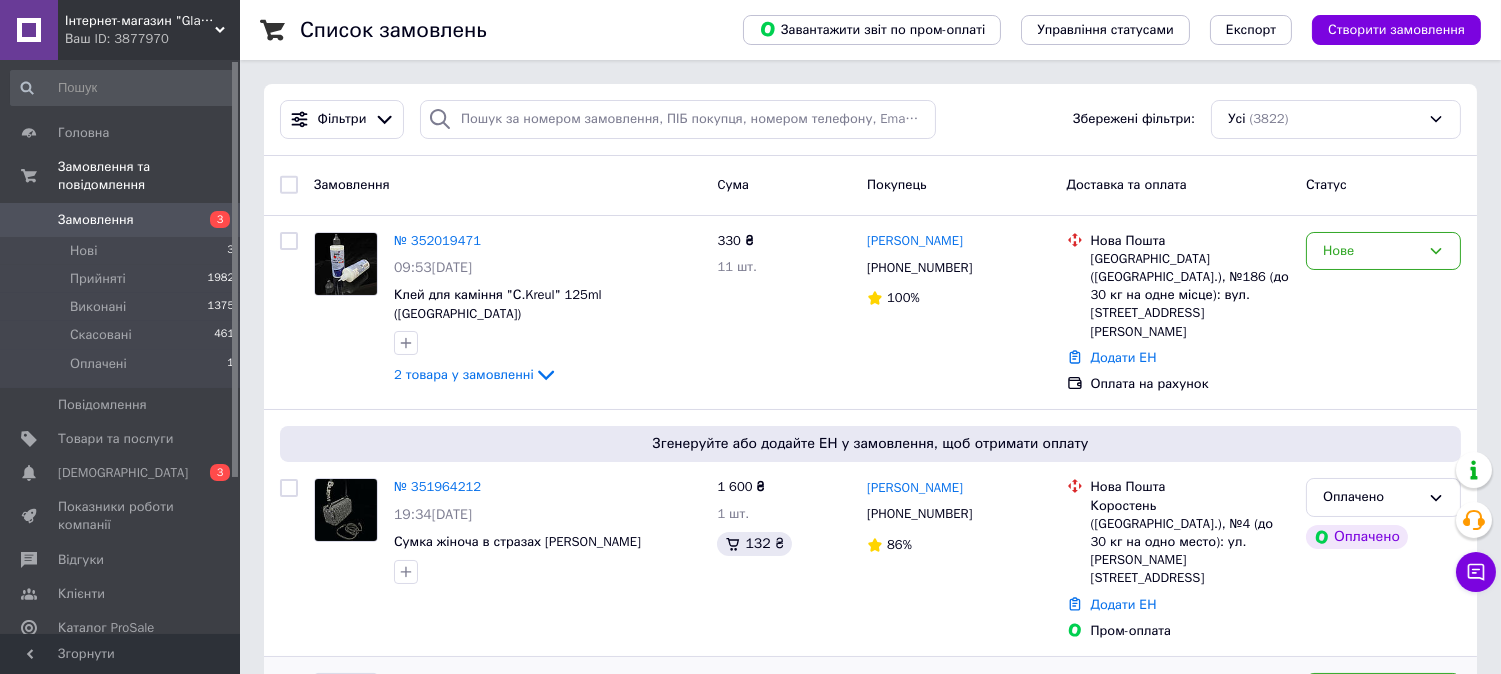 scroll, scrollTop: 222, scrollLeft: 0, axis: vertical 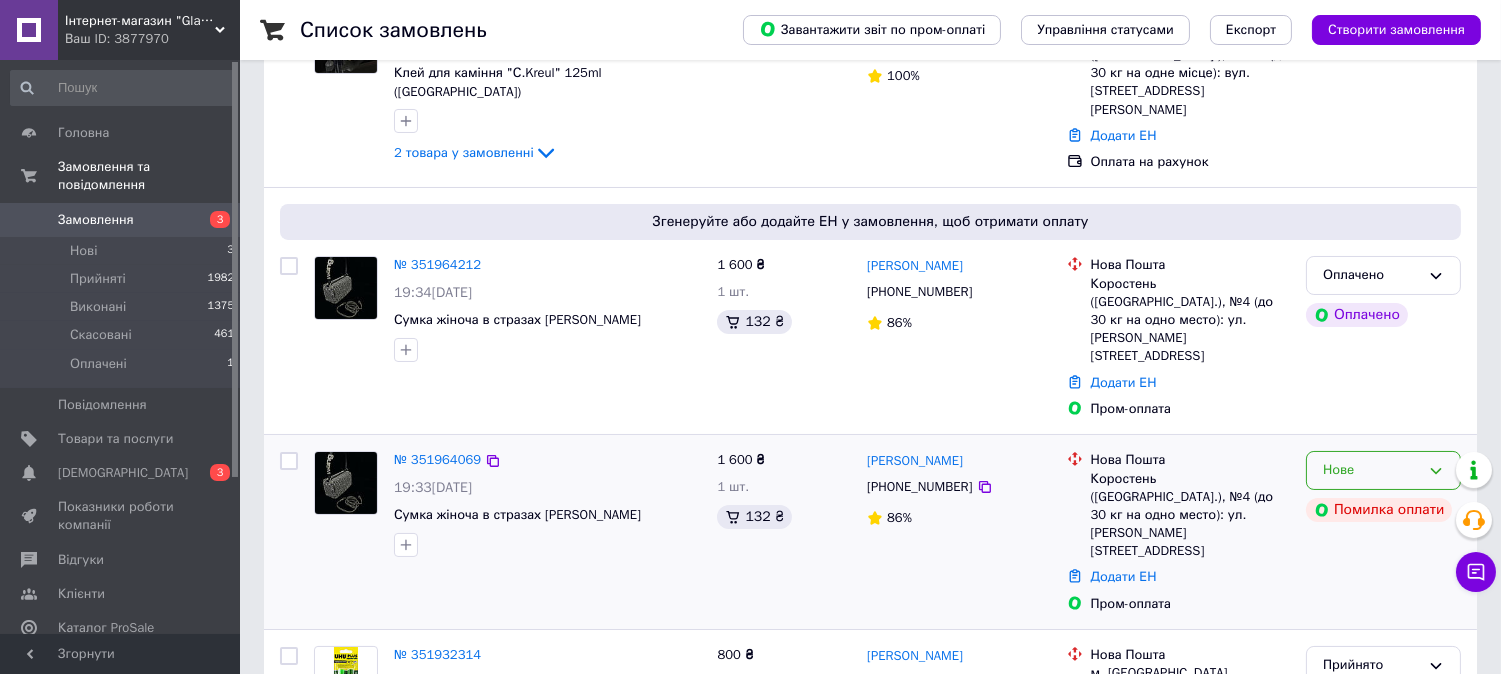 click on "Нове" at bounding box center [1371, 470] 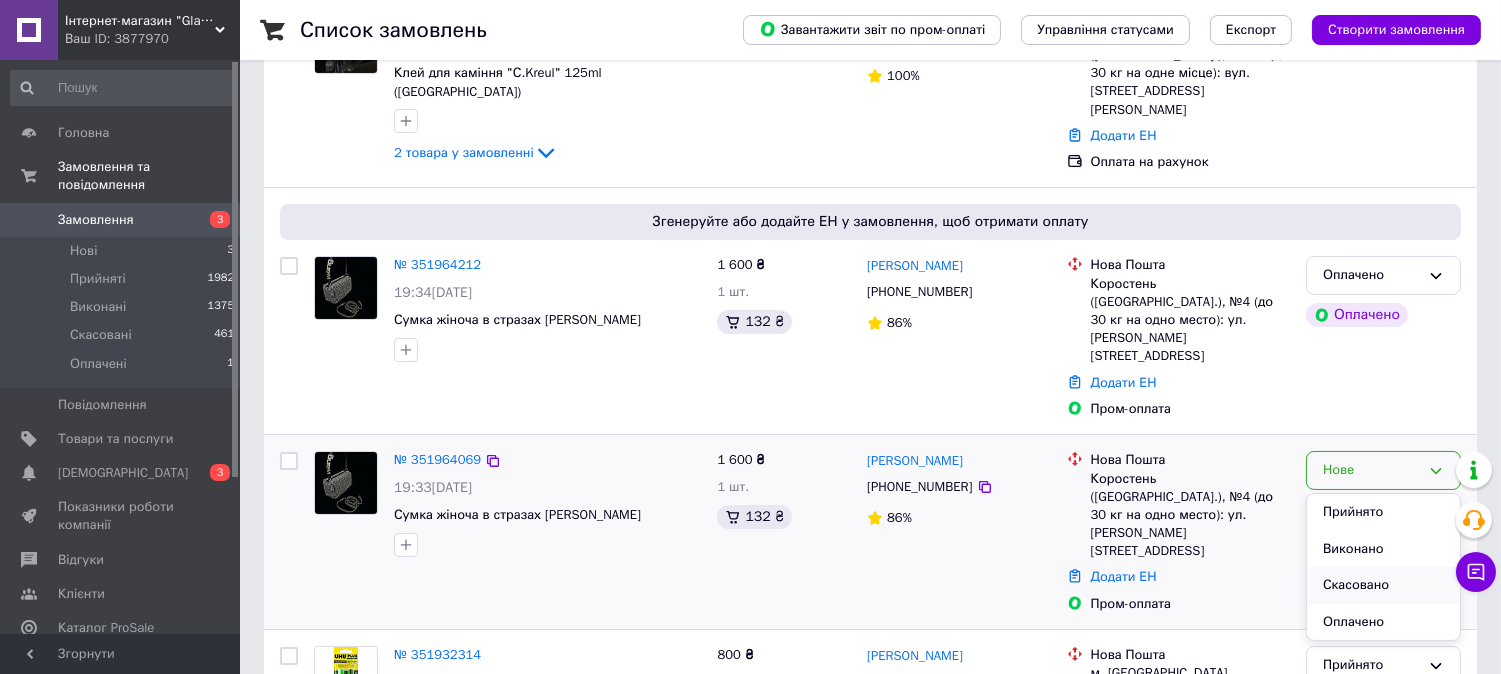 click on "Скасовано" at bounding box center [1383, 585] 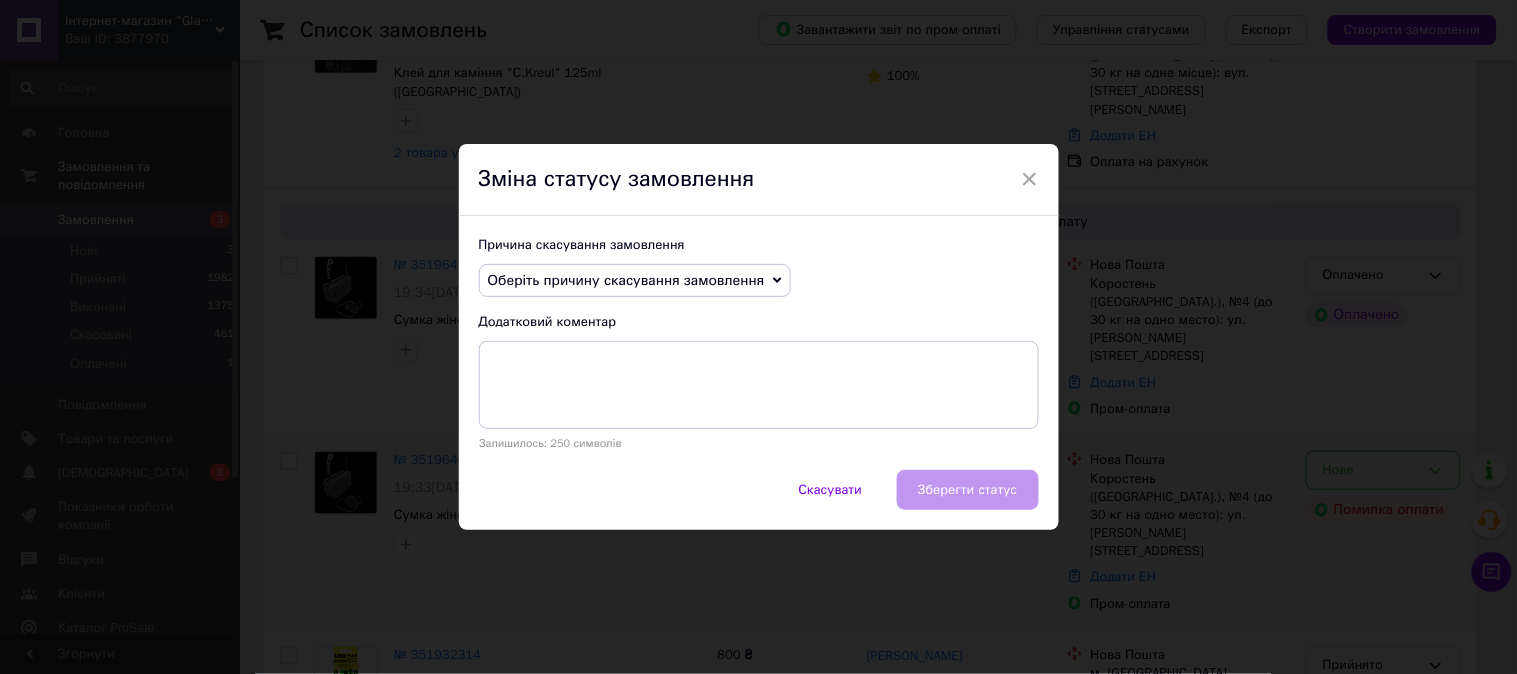 click on "Оберіть причину скасування замовлення" at bounding box center (626, 280) 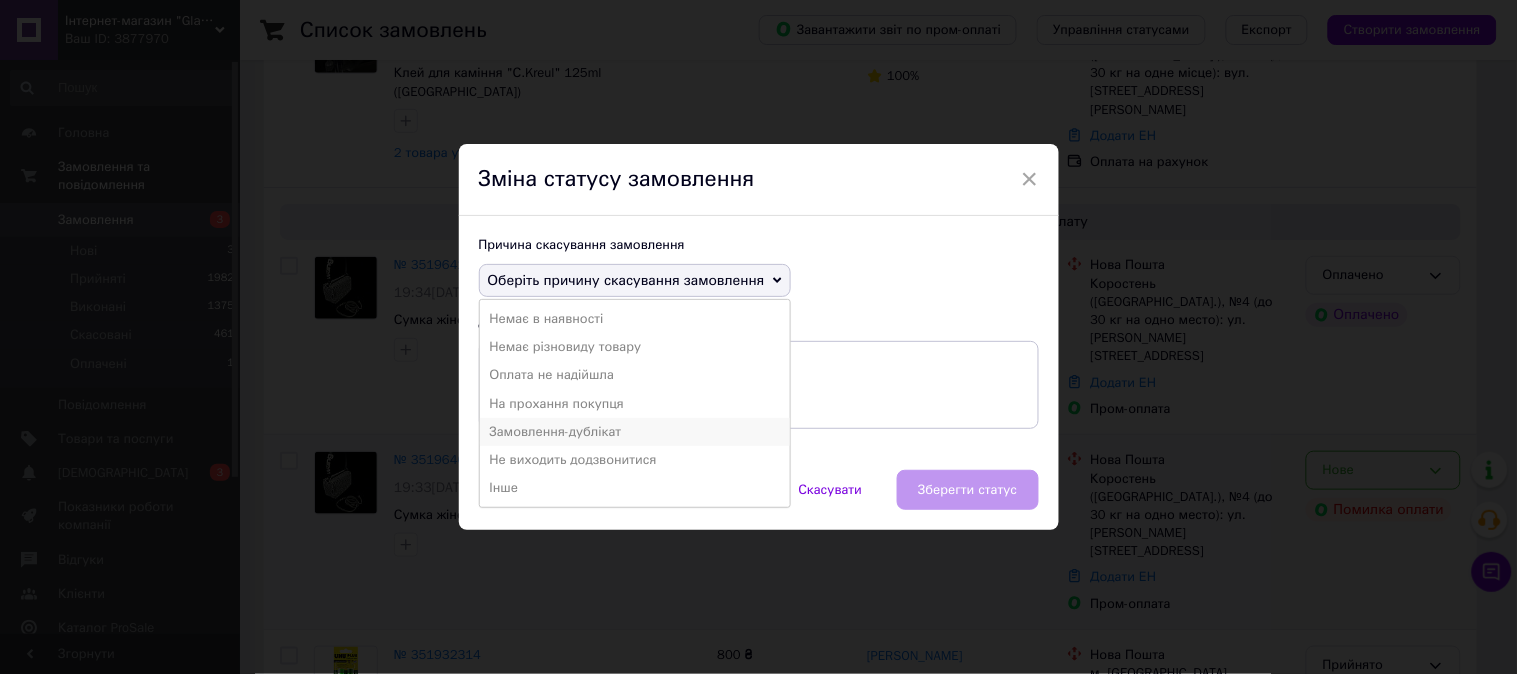 click on "Замовлення-дублікат" at bounding box center [635, 432] 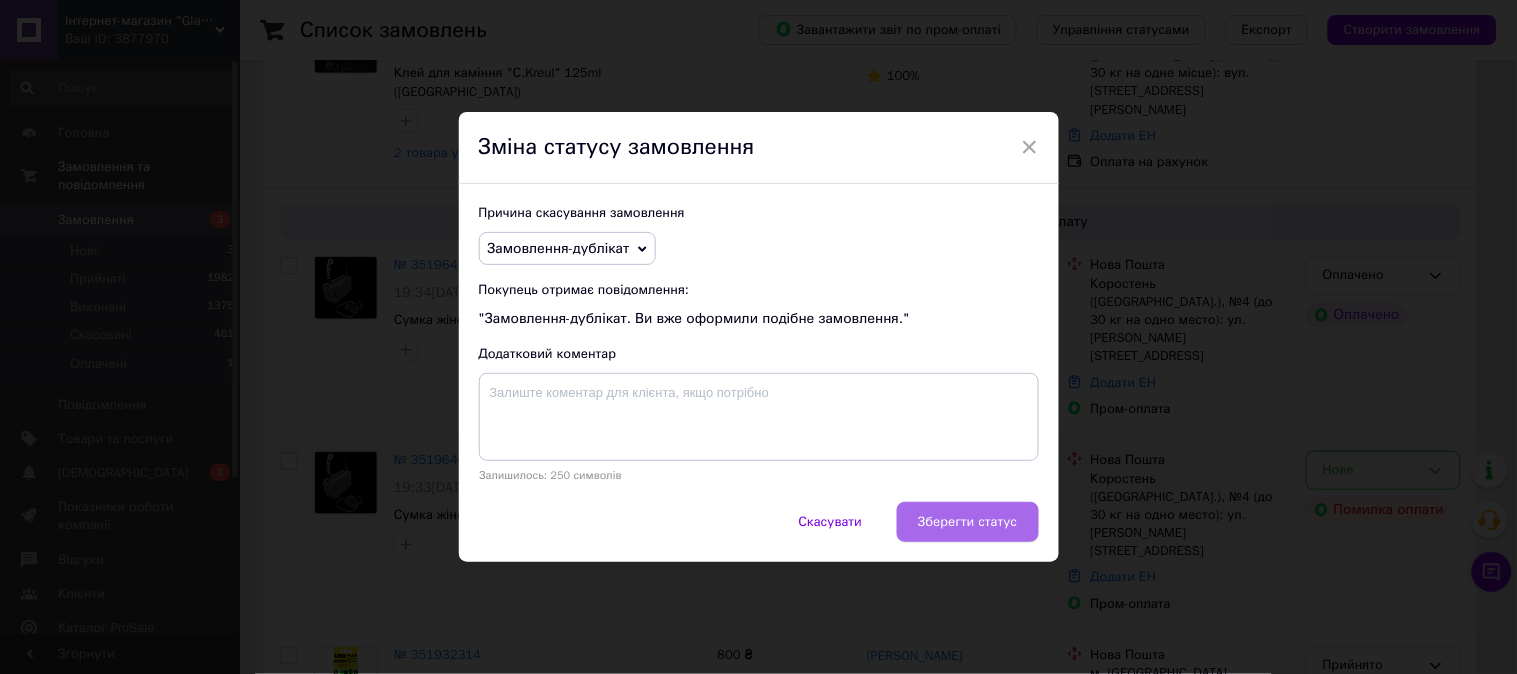 click on "Зберегти статус" at bounding box center (967, 522) 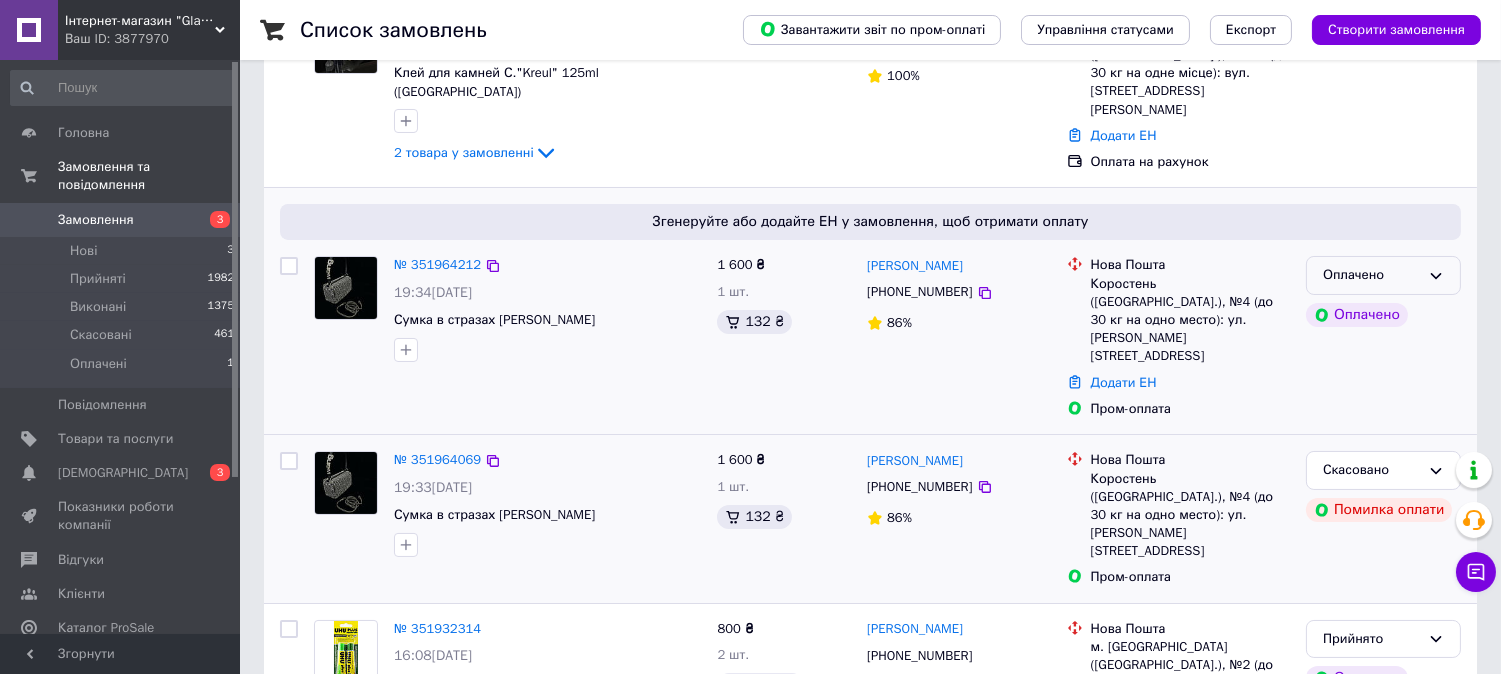 click on "Оплачено" at bounding box center [1383, 275] 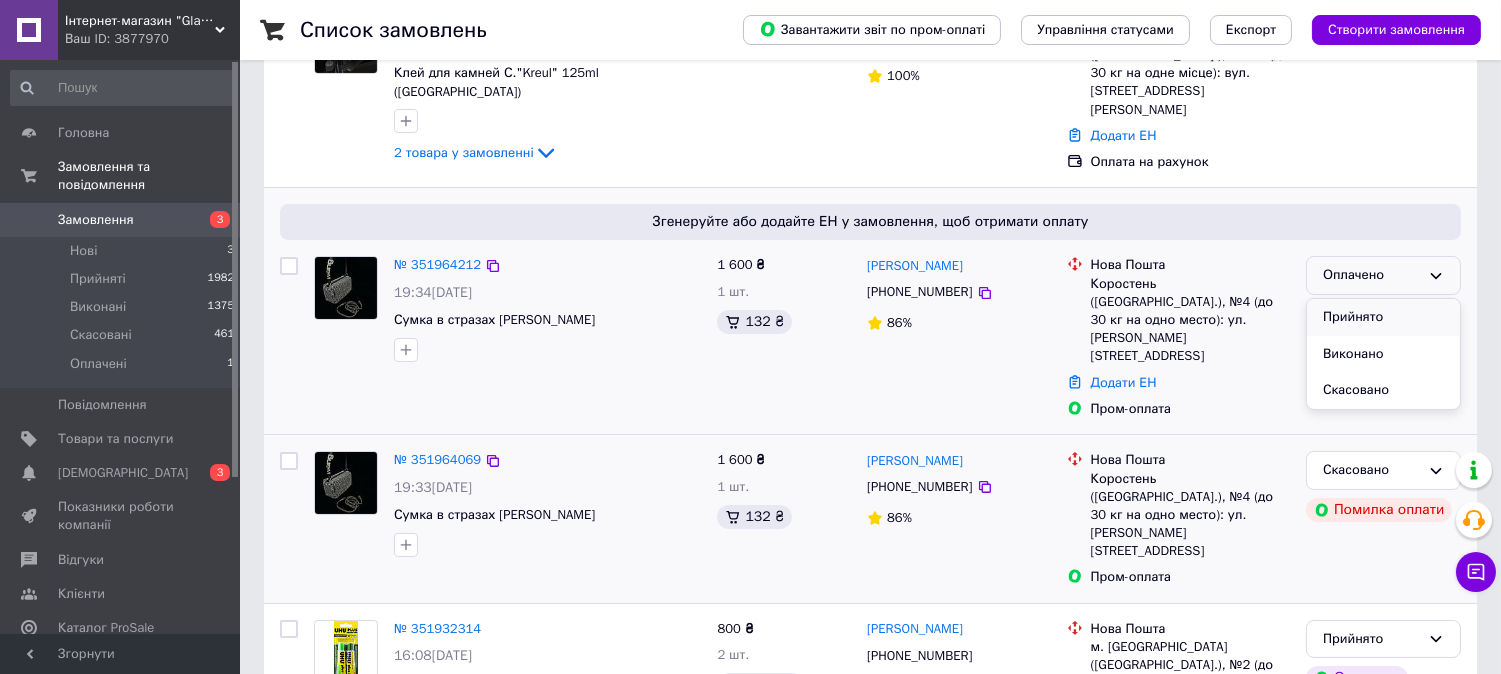 click on "Прийнято" at bounding box center [1383, 317] 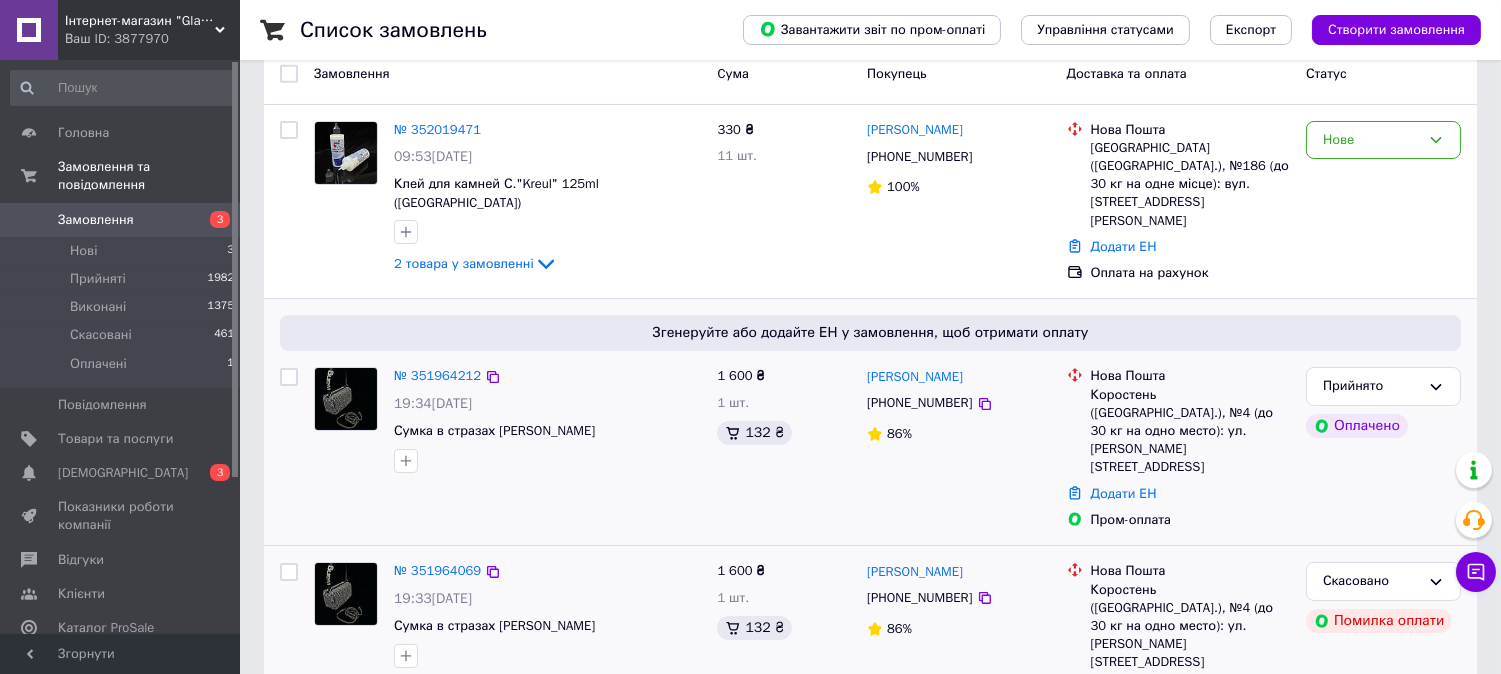 scroll, scrollTop: 0, scrollLeft: 0, axis: both 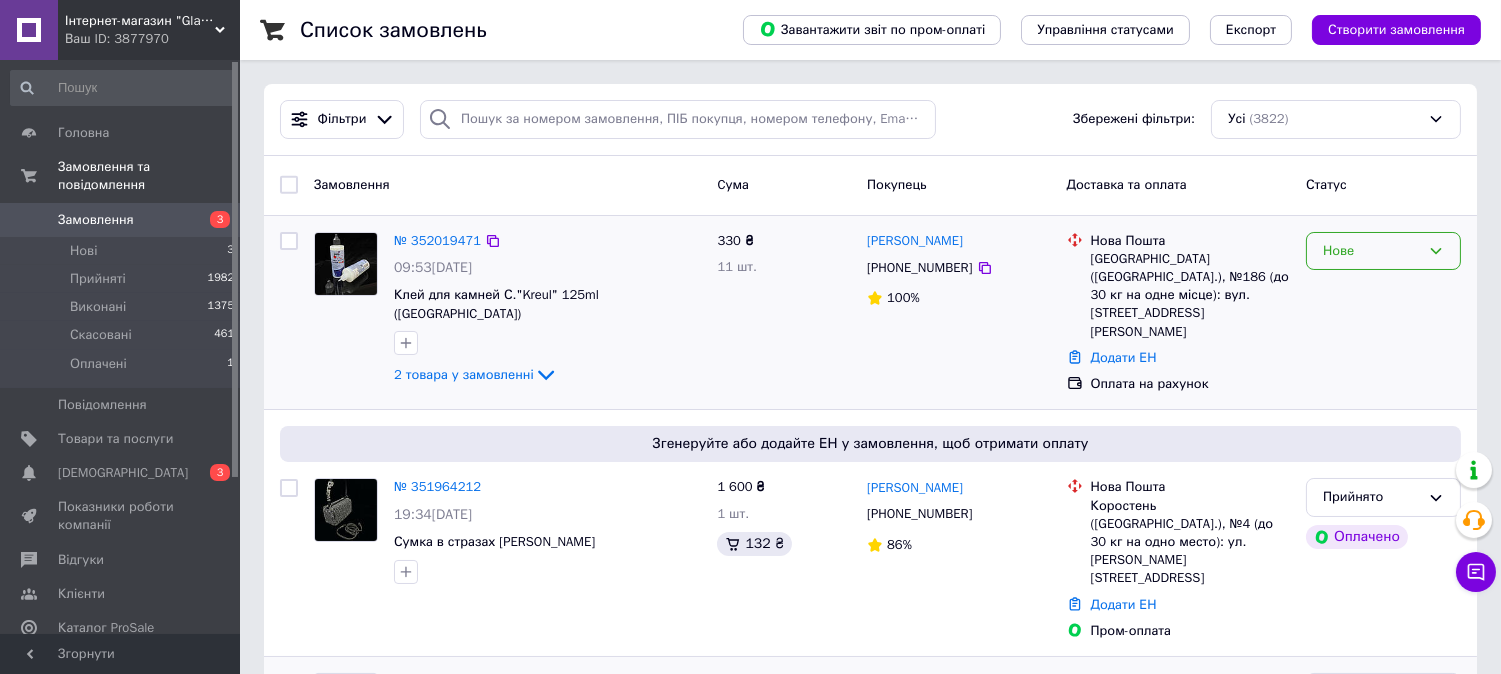 click on "Нове" at bounding box center [1371, 251] 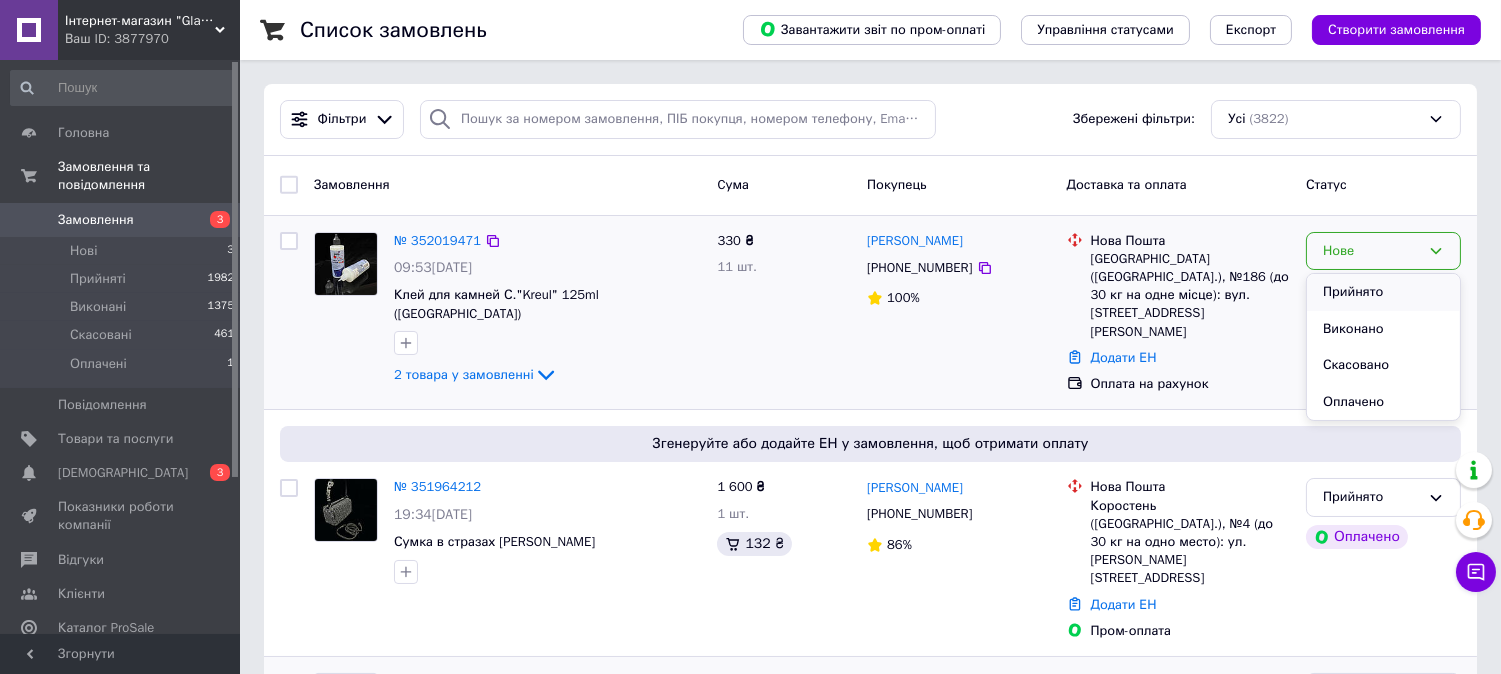 click on "Прийнято" at bounding box center (1383, 292) 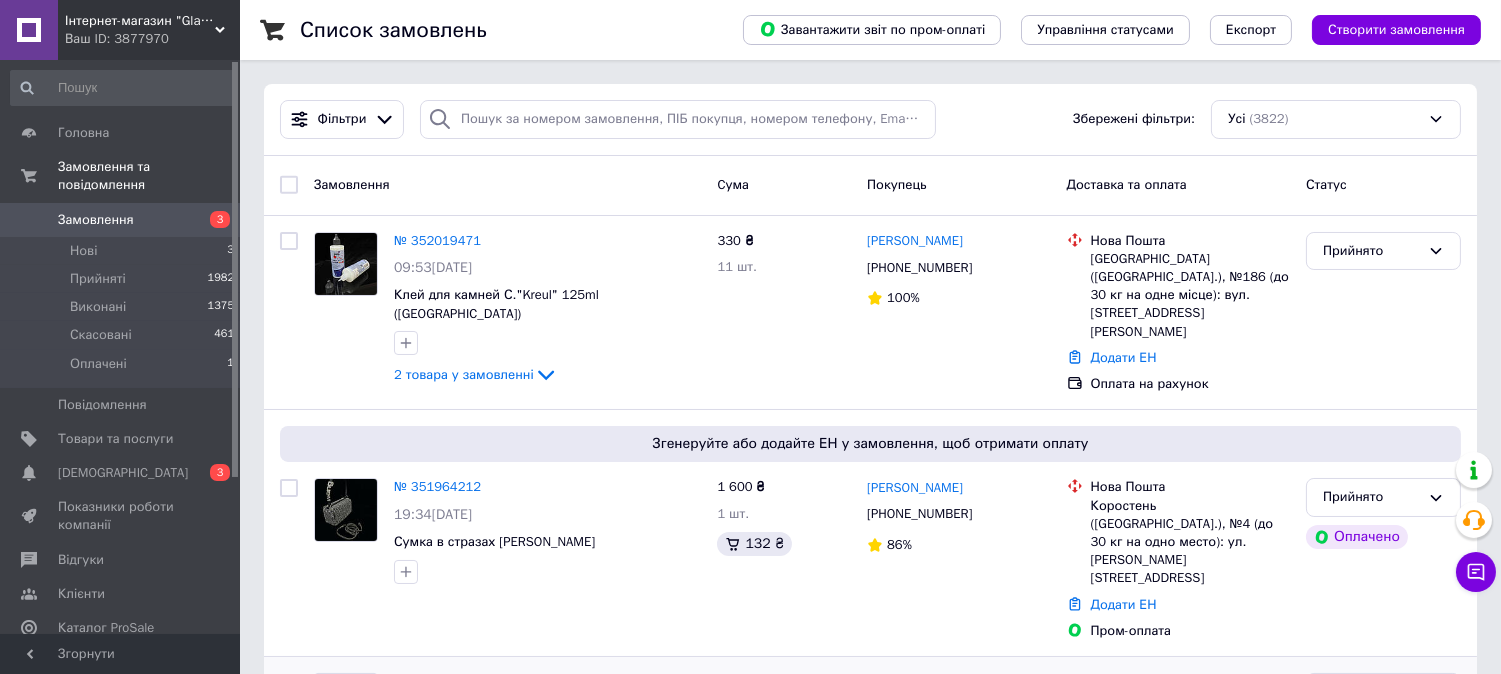 click on "Замовлення 3" at bounding box center [123, 220] 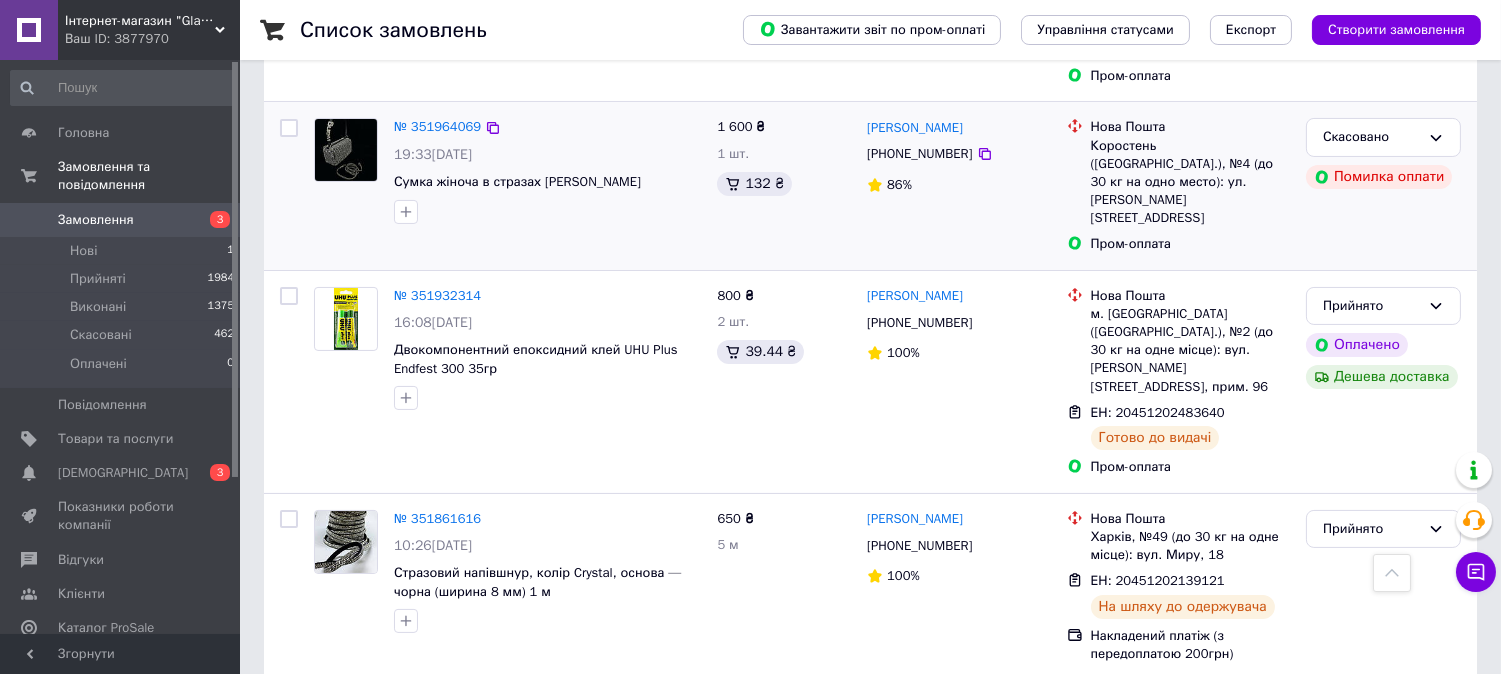 scroll, scrollTop: 777, scrollLeft: 0, axis: vertical 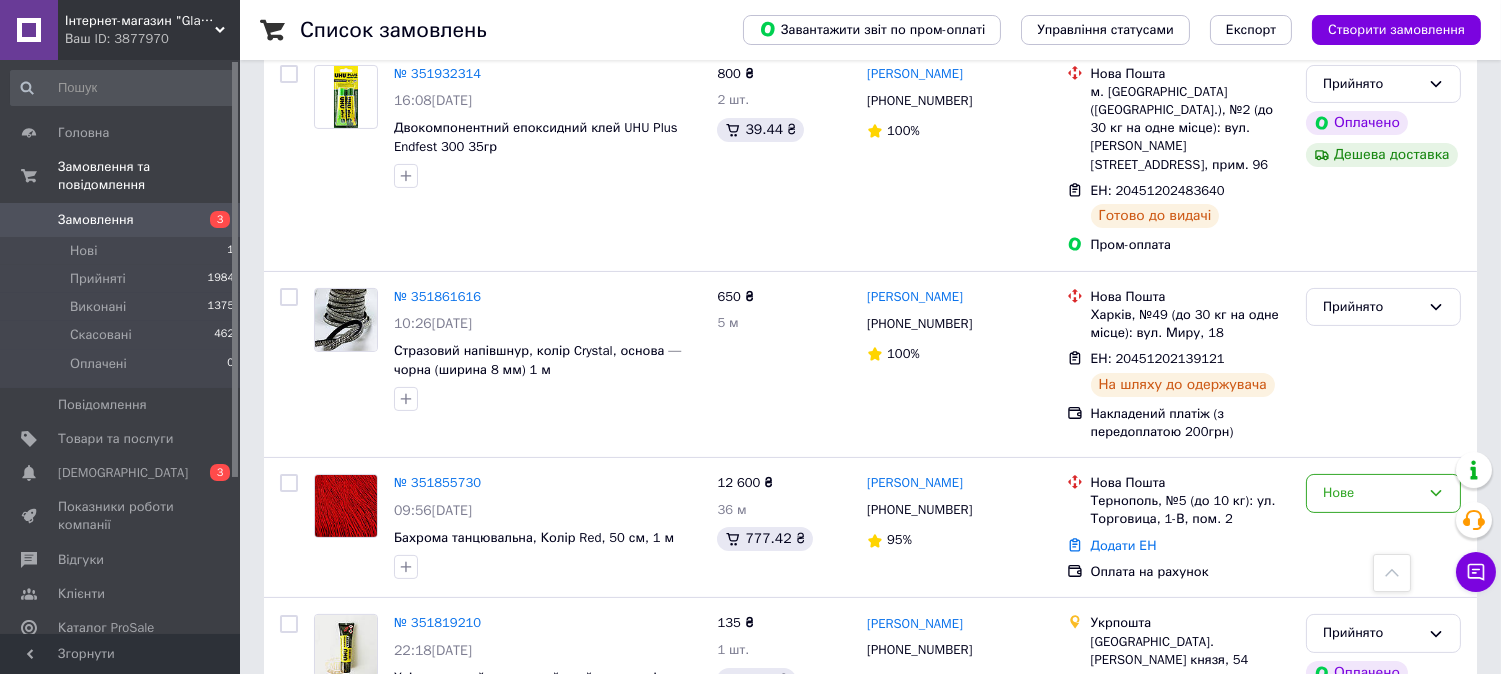 click on "Замовлення" at bounding box center (96, 220) 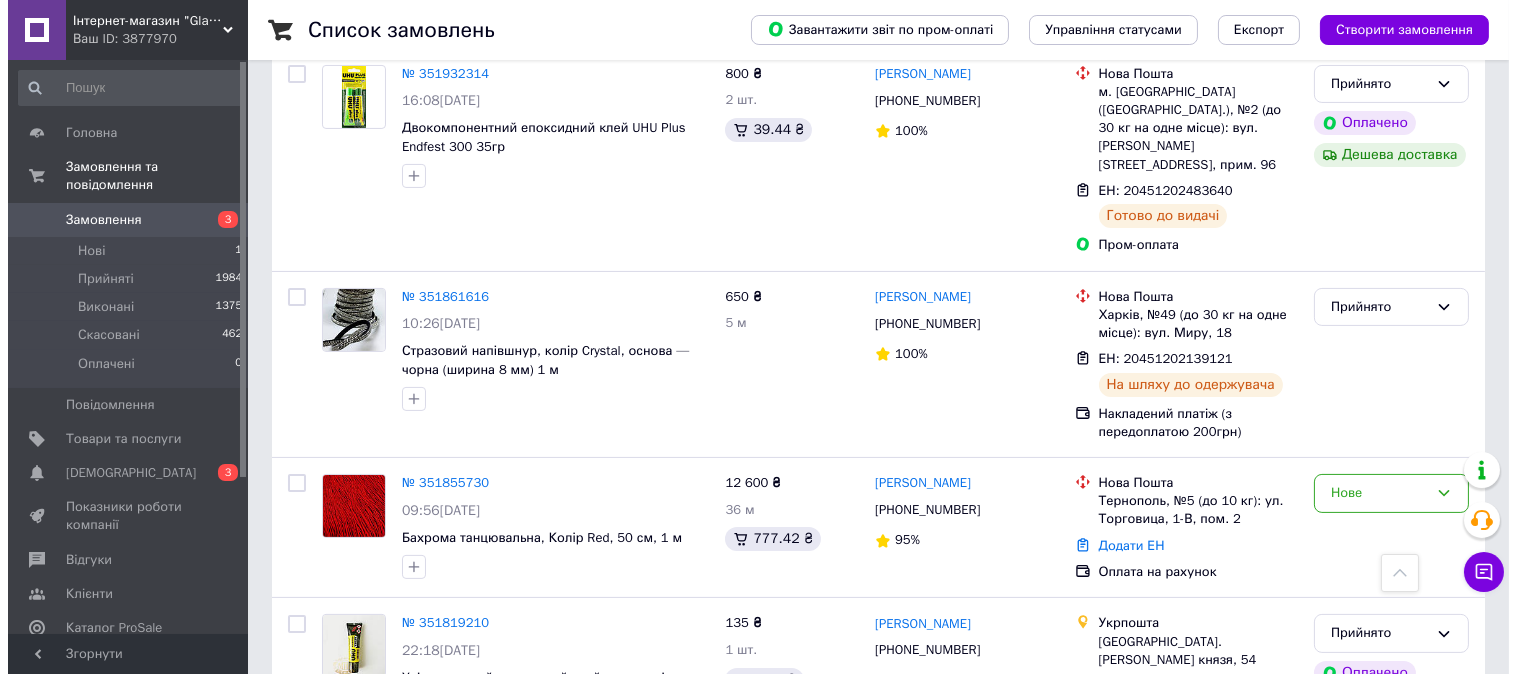 scroll, scrollTop: 0, scrollLeft: 0, axis: both 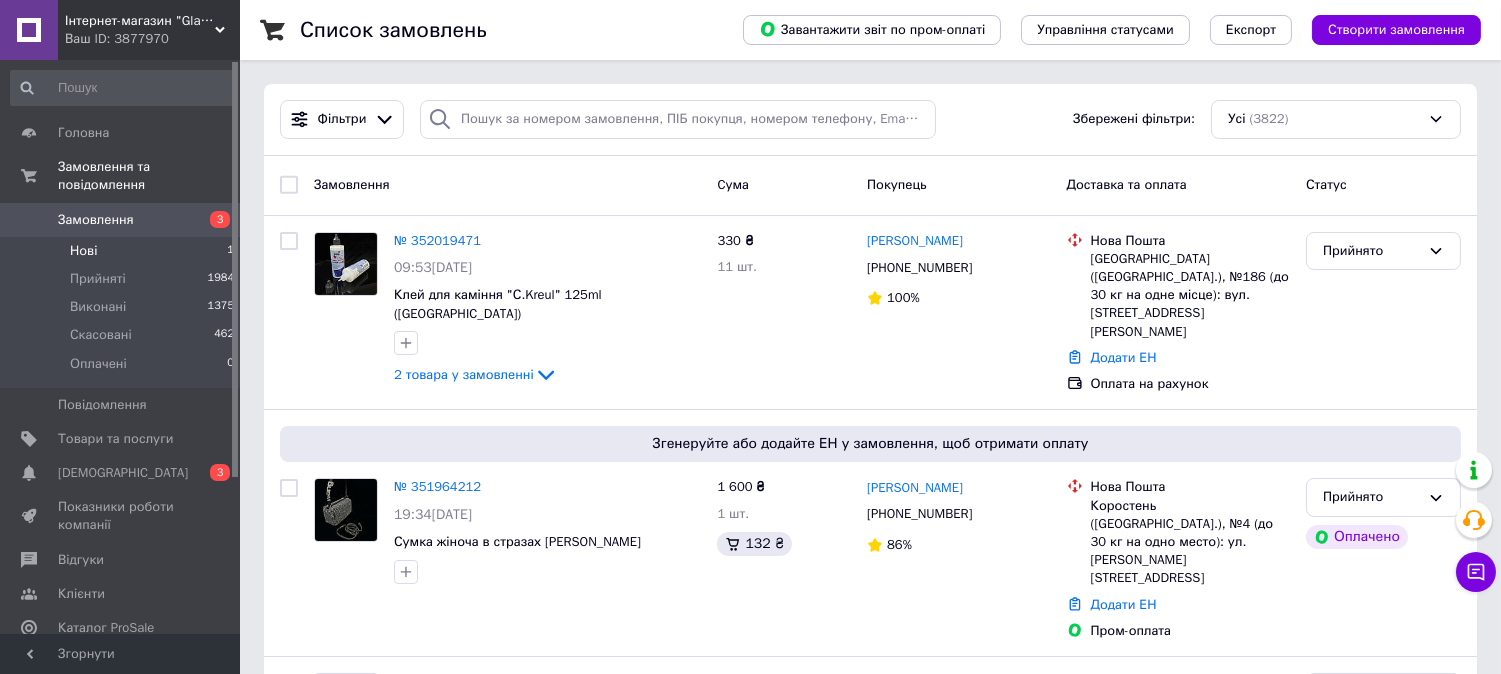 click on "Нові 1" at bounding box center (123, 251) 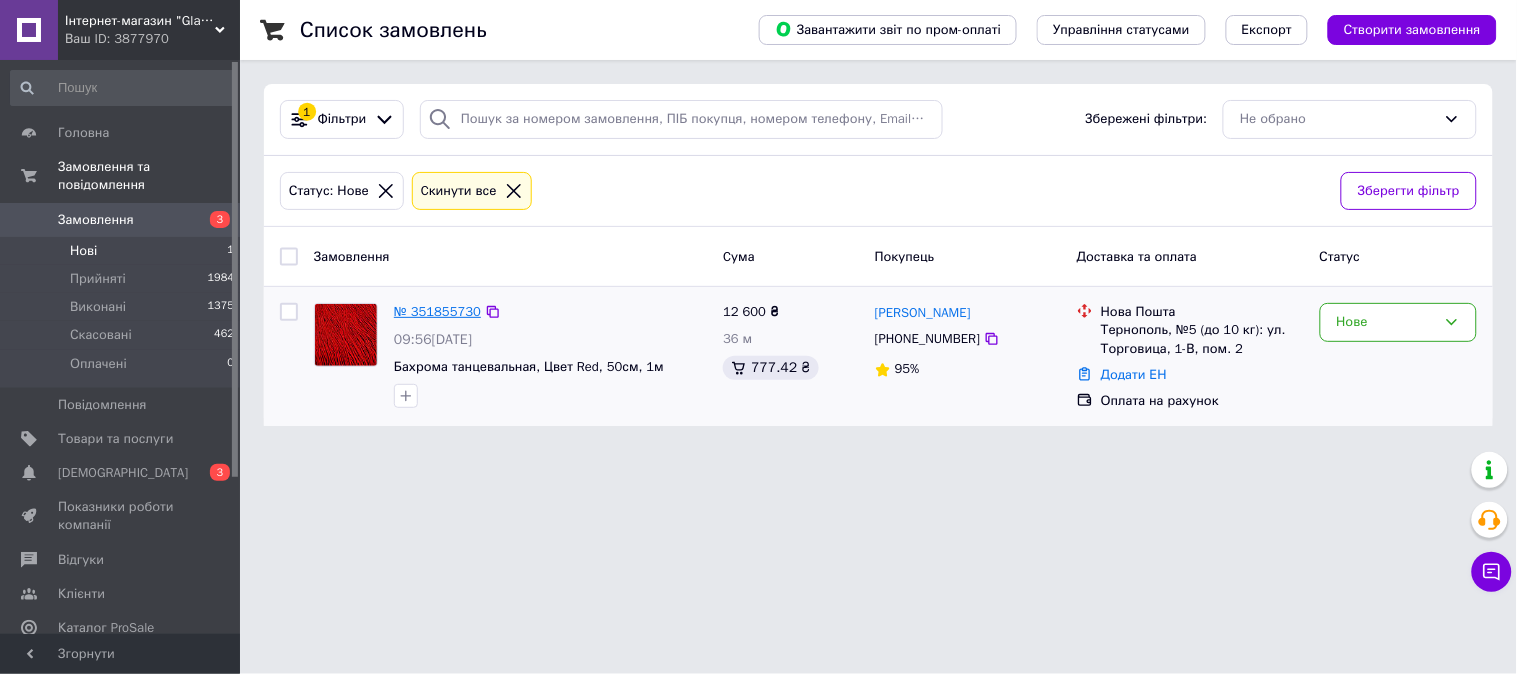 click on "№ 351855730" at bounding box center [437, 311] 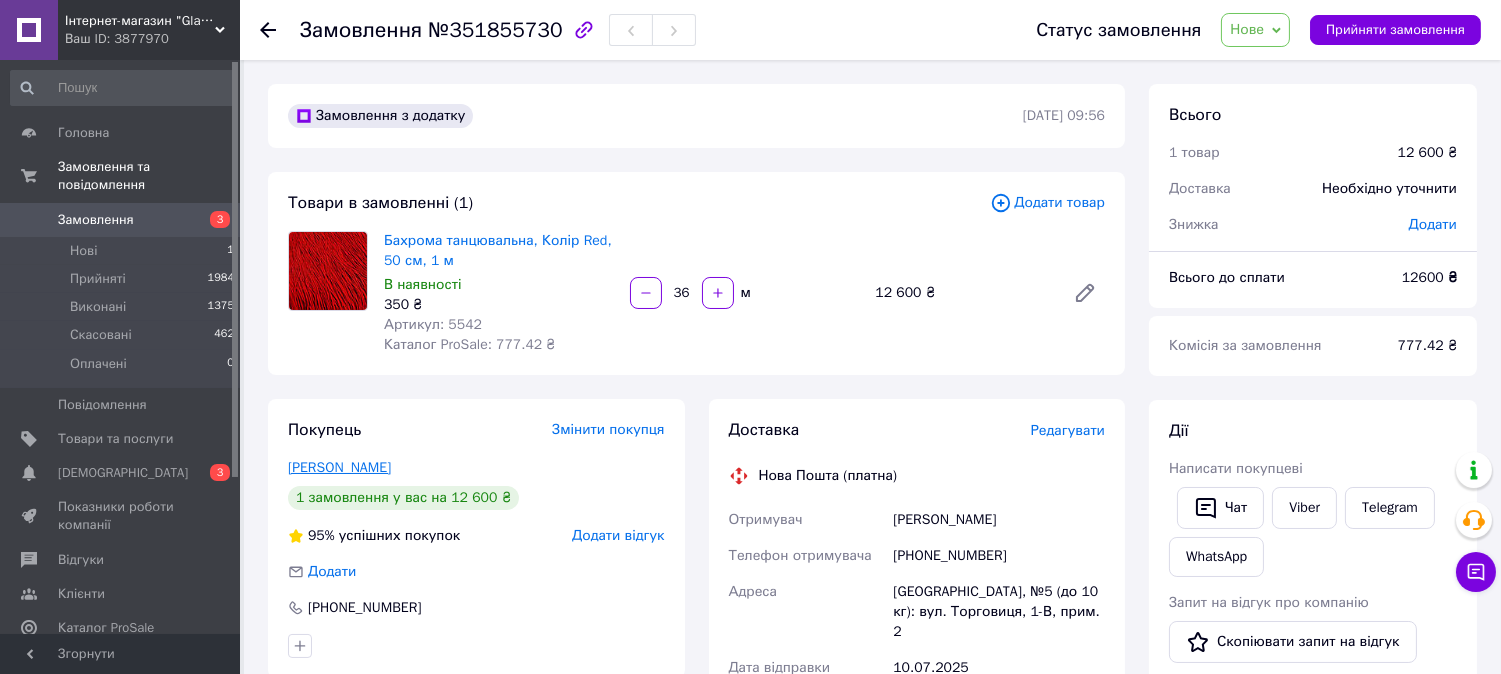 click on "Джафарова Анастасія" at bounding box center (339, 467) 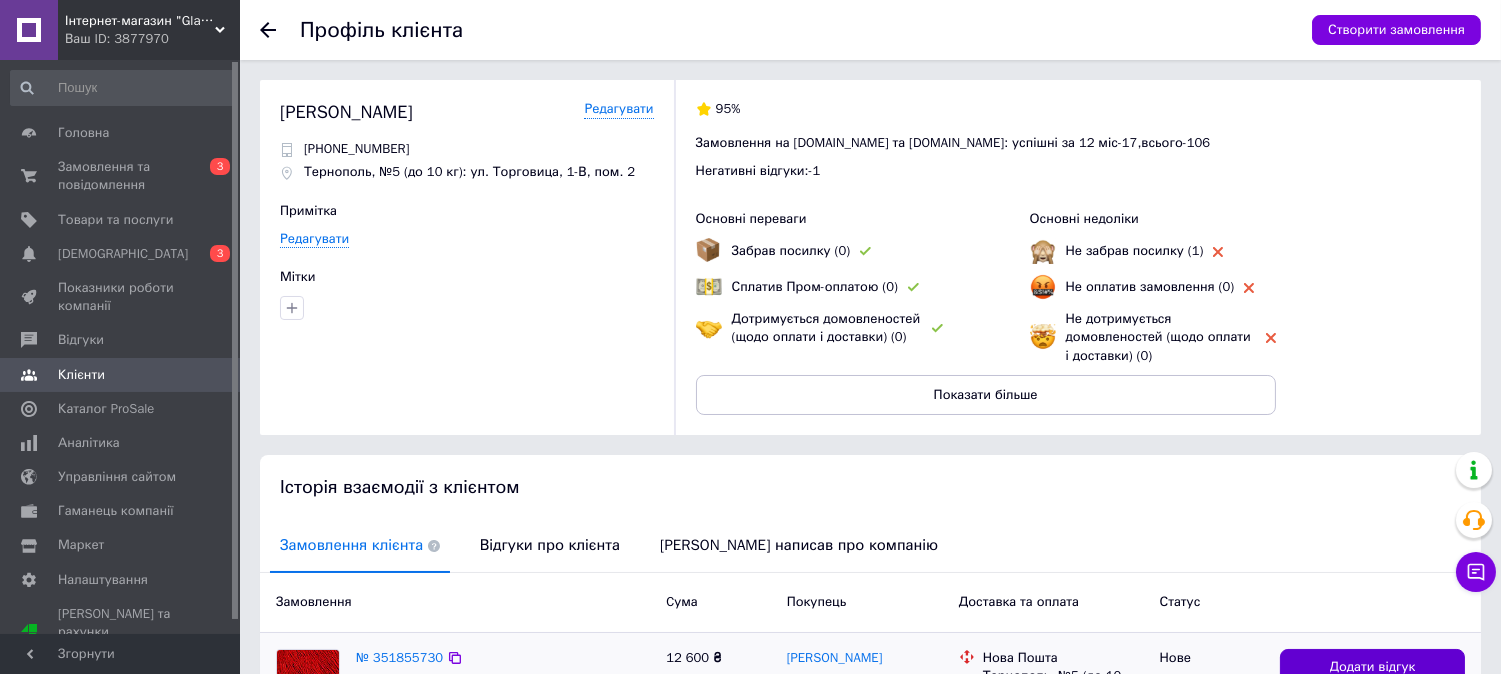 click on "Додати відгук" at bounding box center (1373, 667) 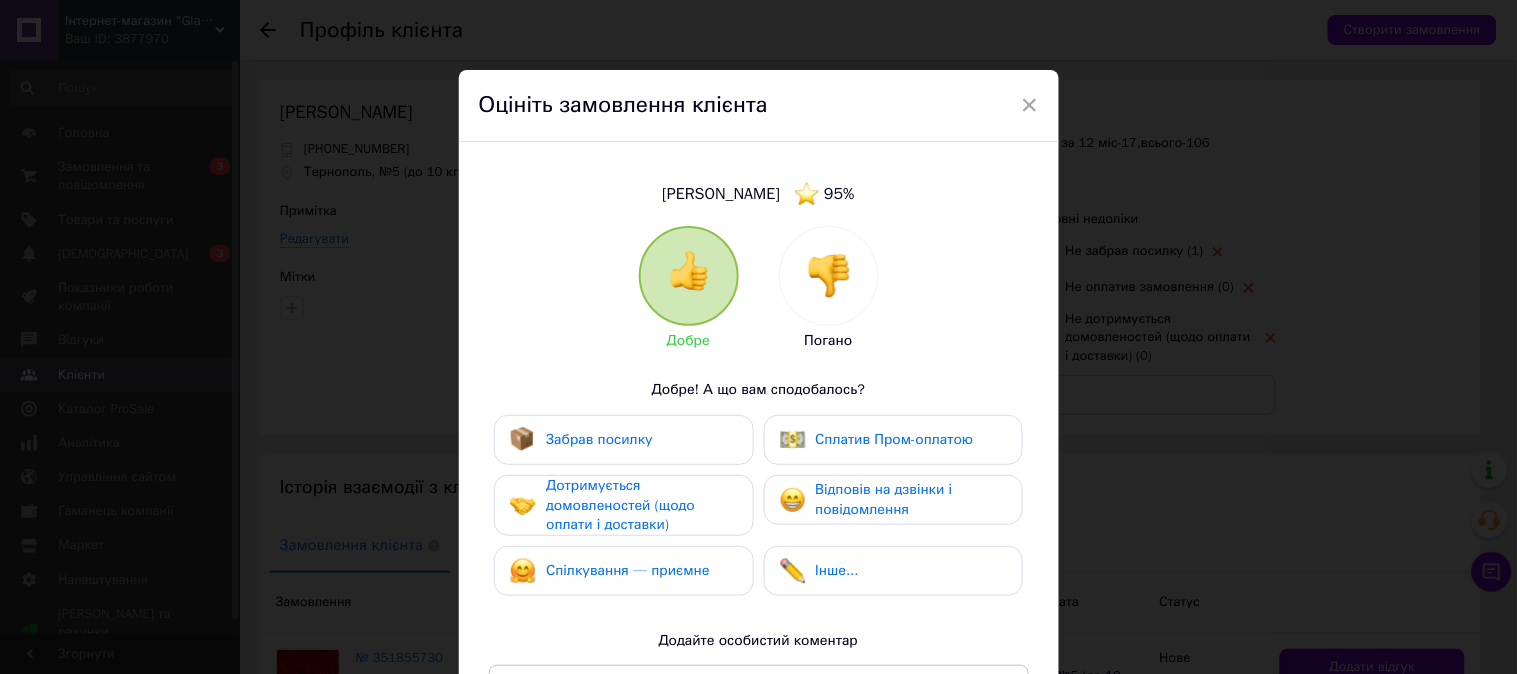 click at bounding box center (829, 276) 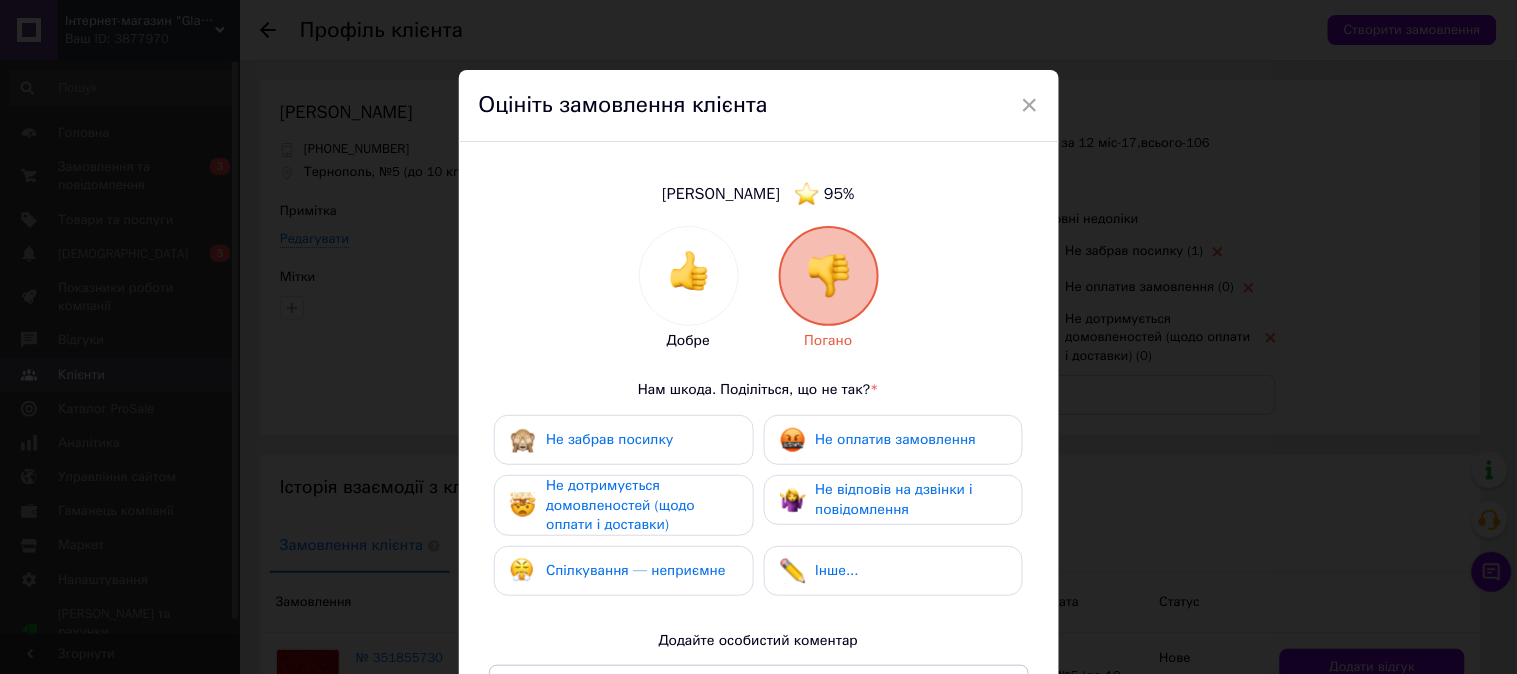 click on "Не відповів на дзвінки і повідомлення" at bounding box center [895, 499] 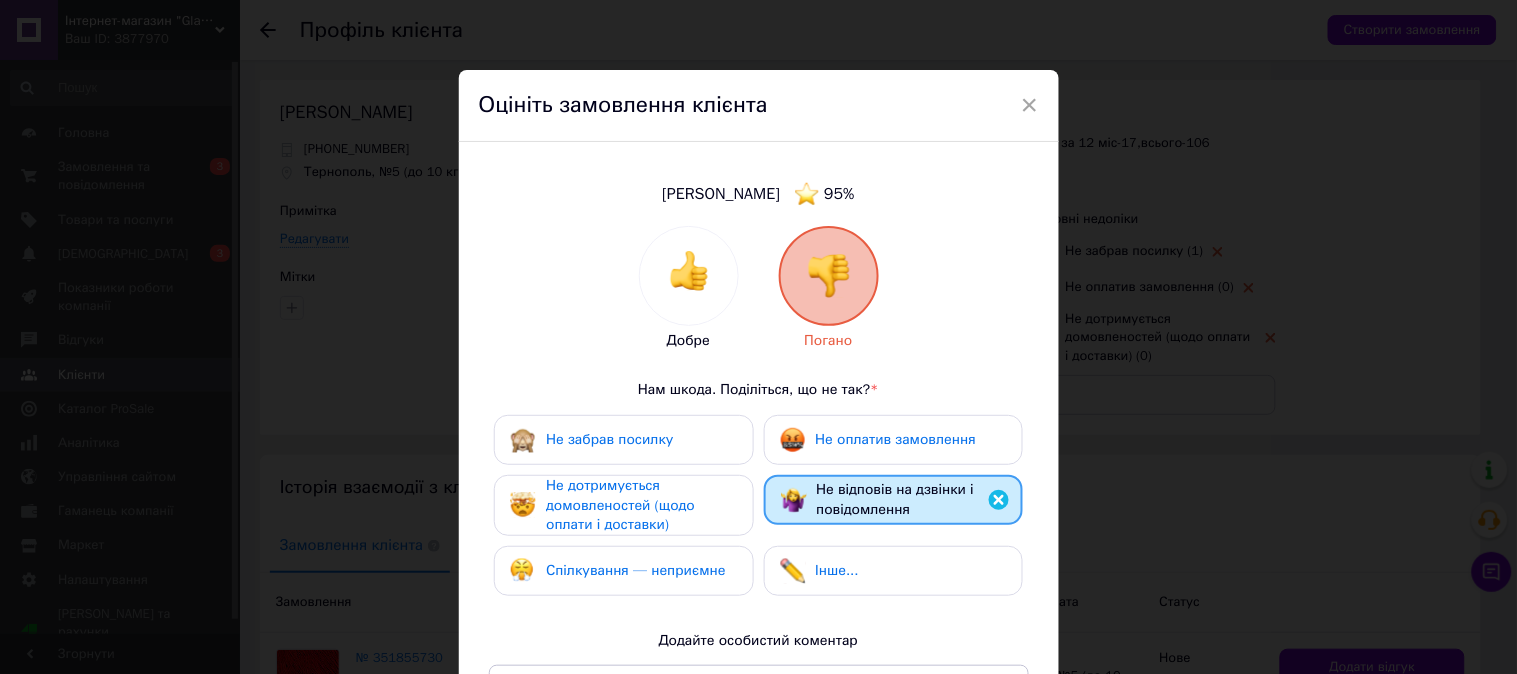 drag, startPoint x: 665, startPoint y: 494, endPoint x: 626, endPoint y: 486, distance: 39.812057 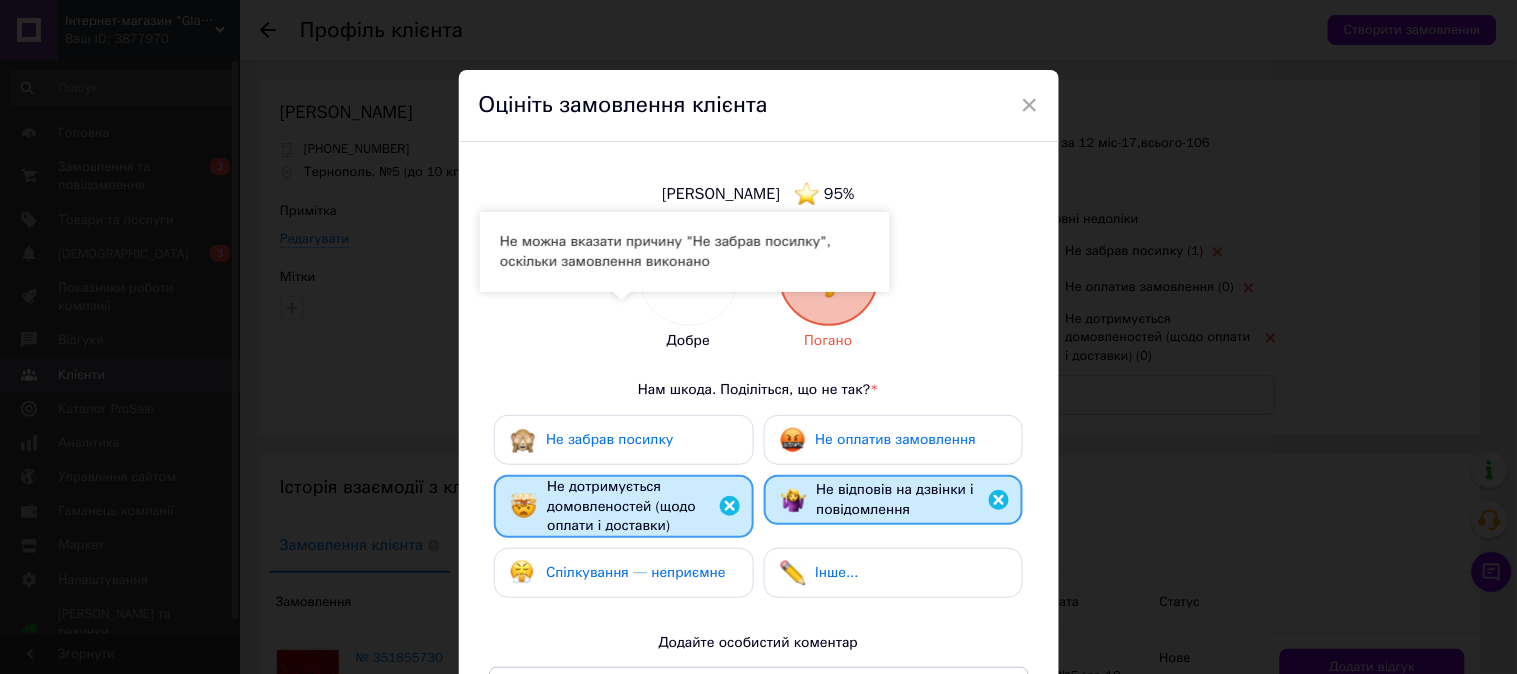 scroll, scrollTop: 325, scrollLeft: 0, axis: vertical 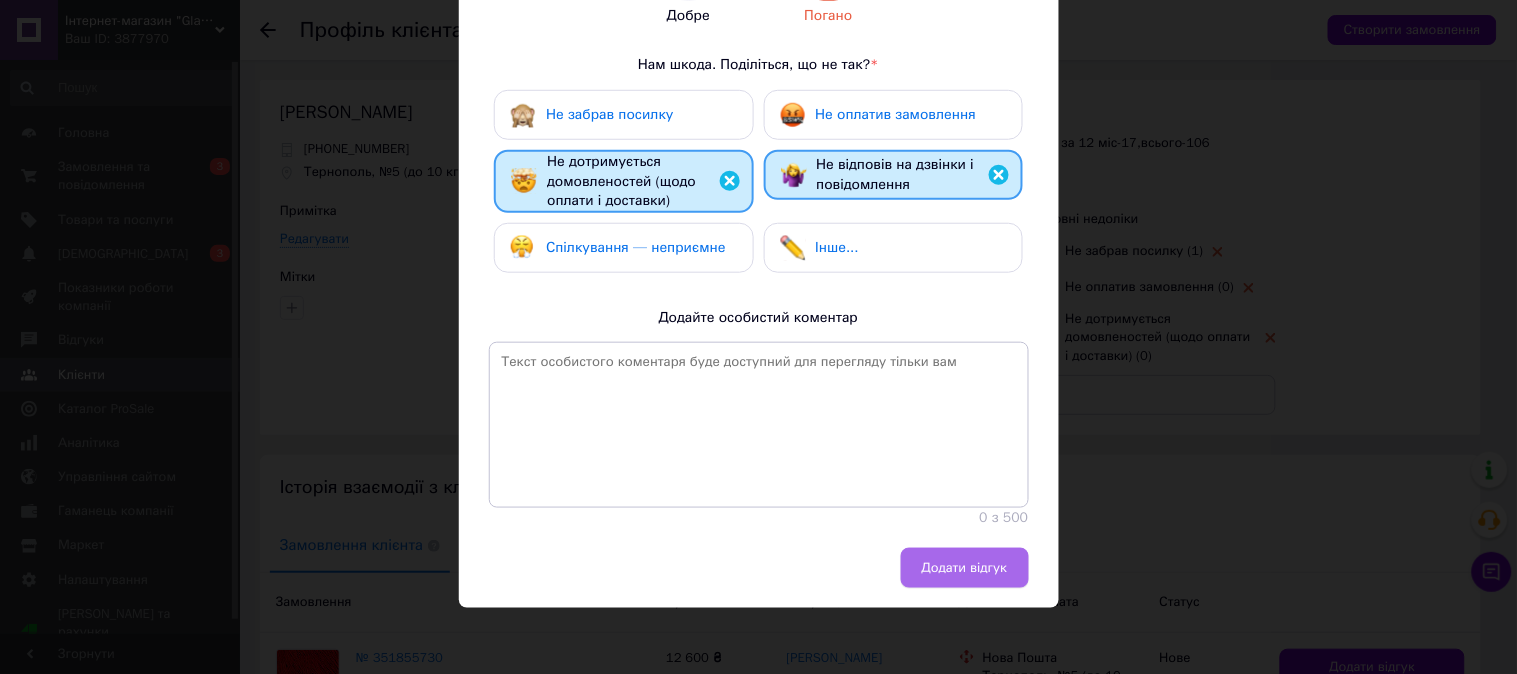 click on "Додати відгук" at bounding box center (965, 568) 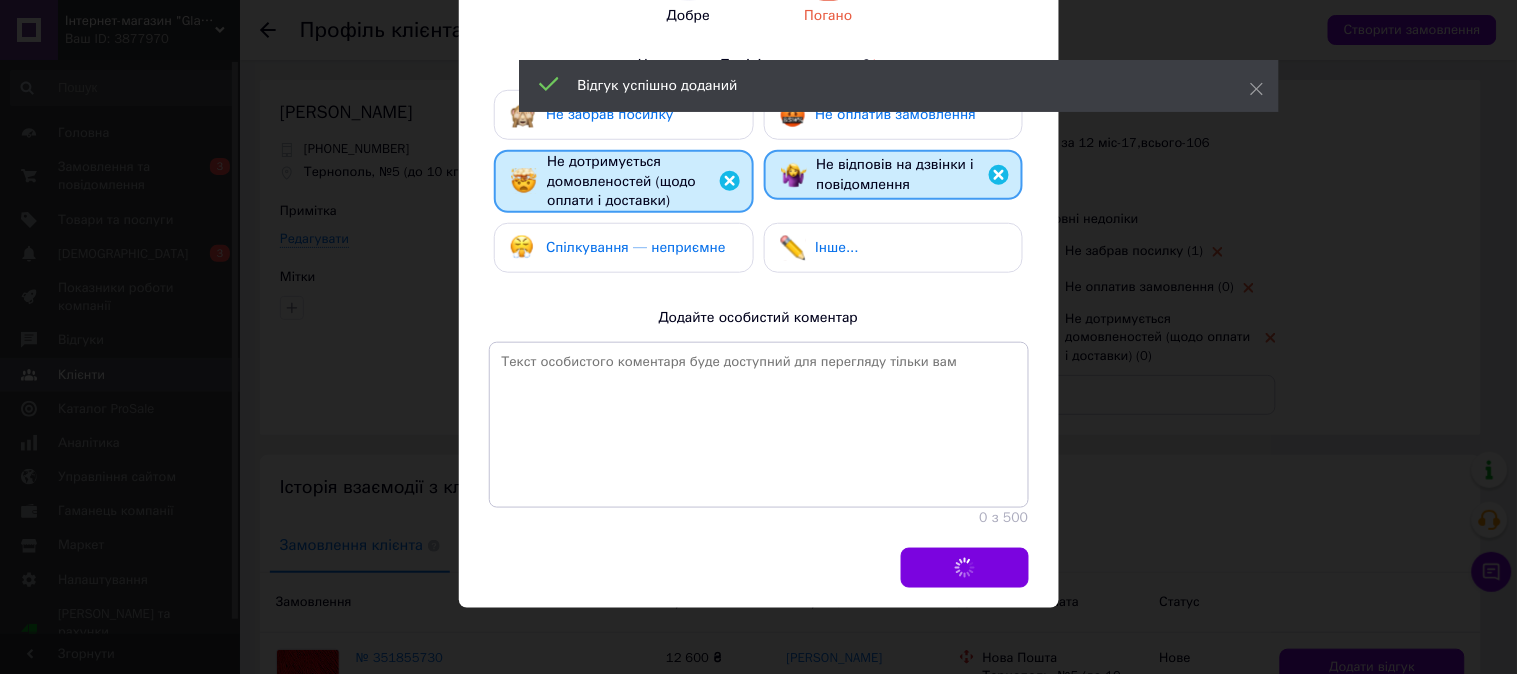 scroll, scrollTop: 0, scrollLeft: 0, axis: both 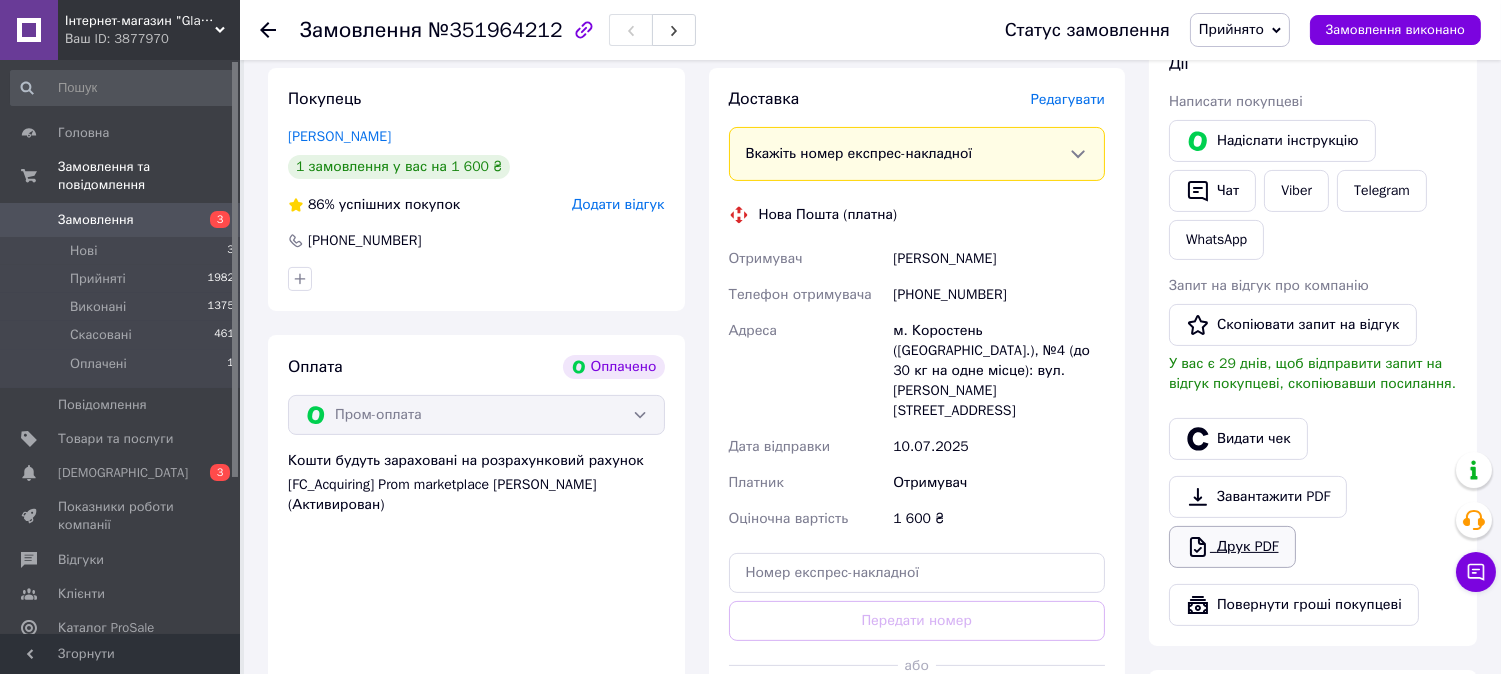 click on "Друк PDF" at bounding box center (1232, 547) 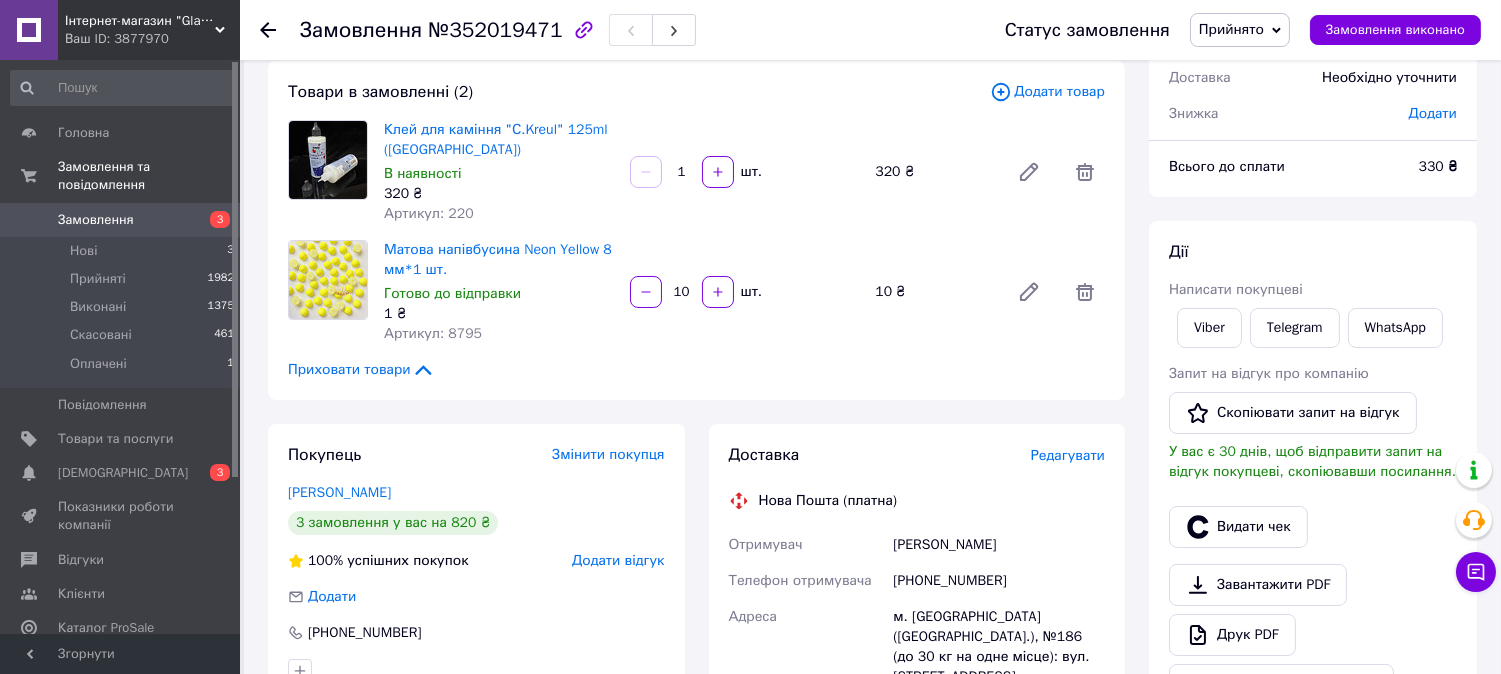 scroll, scrollTop: 333, scrollLeft: 0, axis: vertical 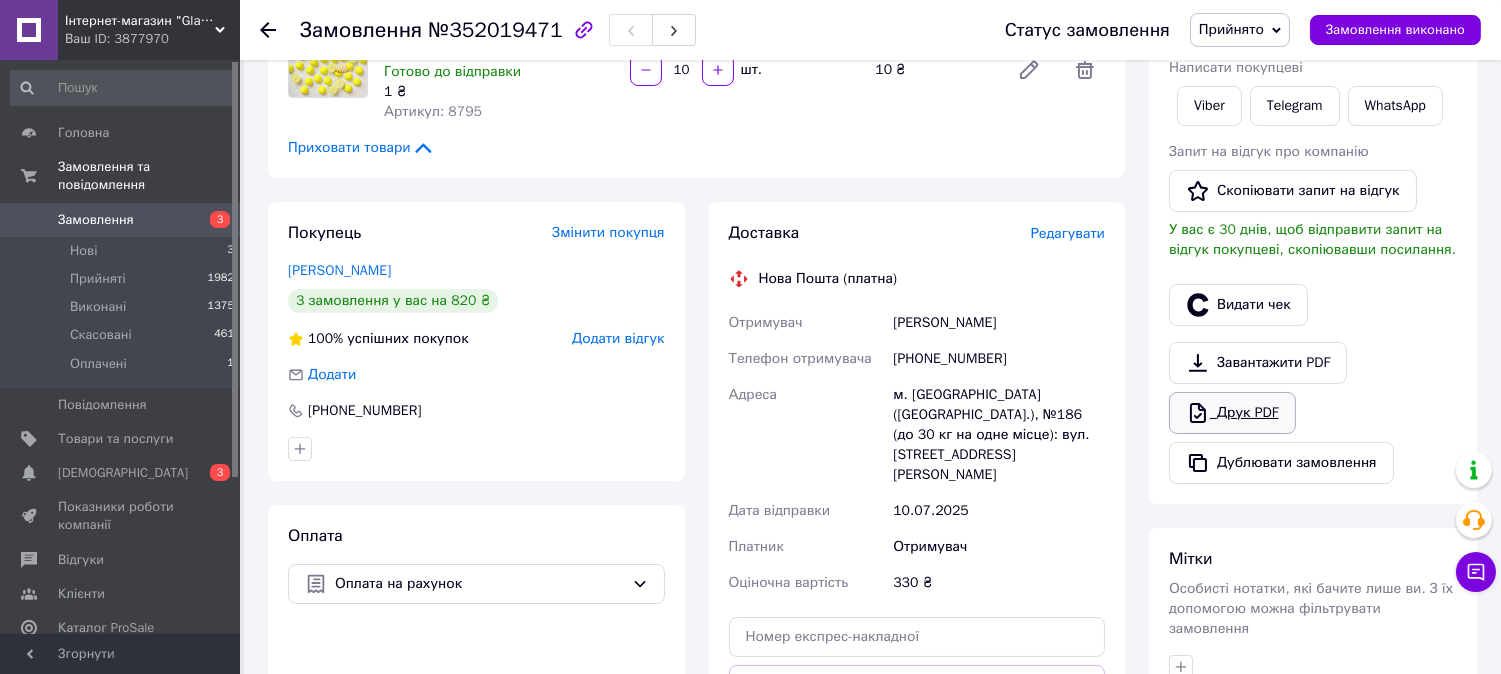 click on "Друк PDF" at bounding box center [1232, 413] 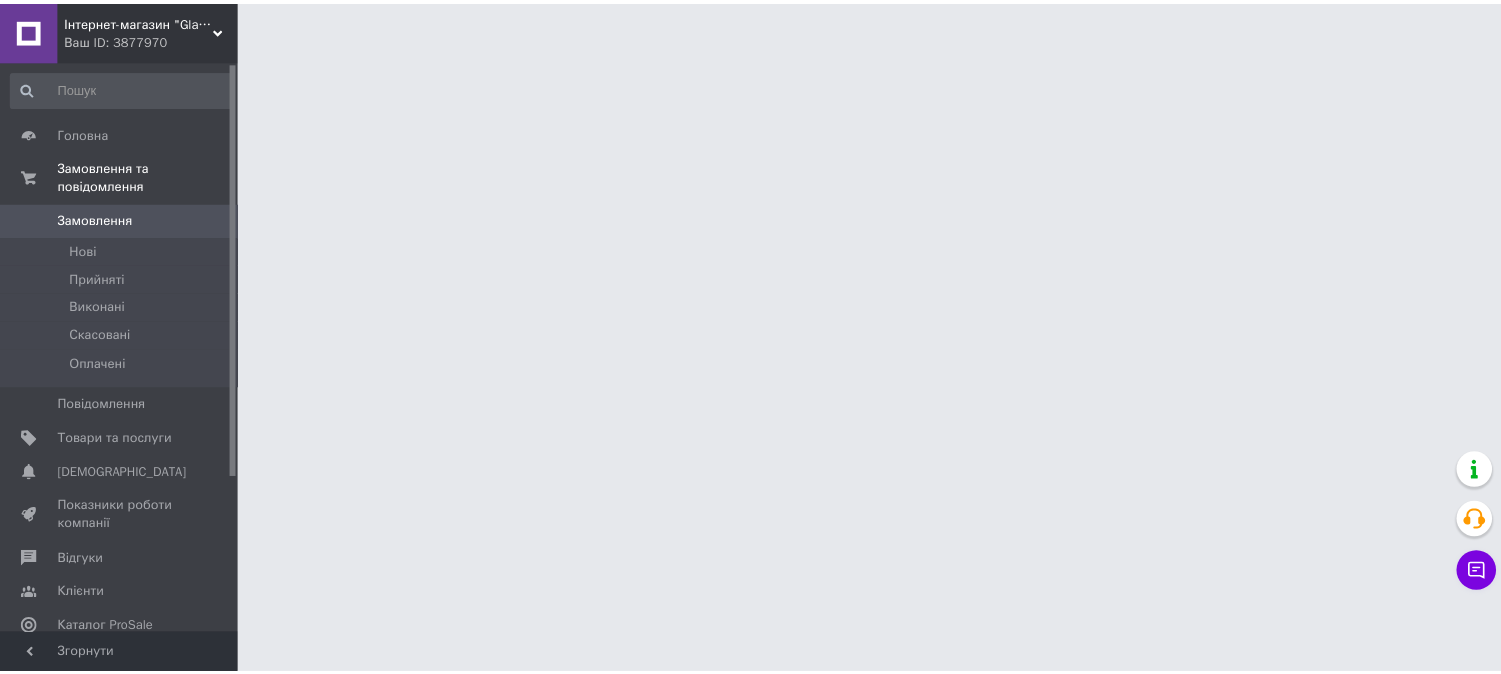 scroll, scrollTop: 0, scrollLeft: 0, axis: both 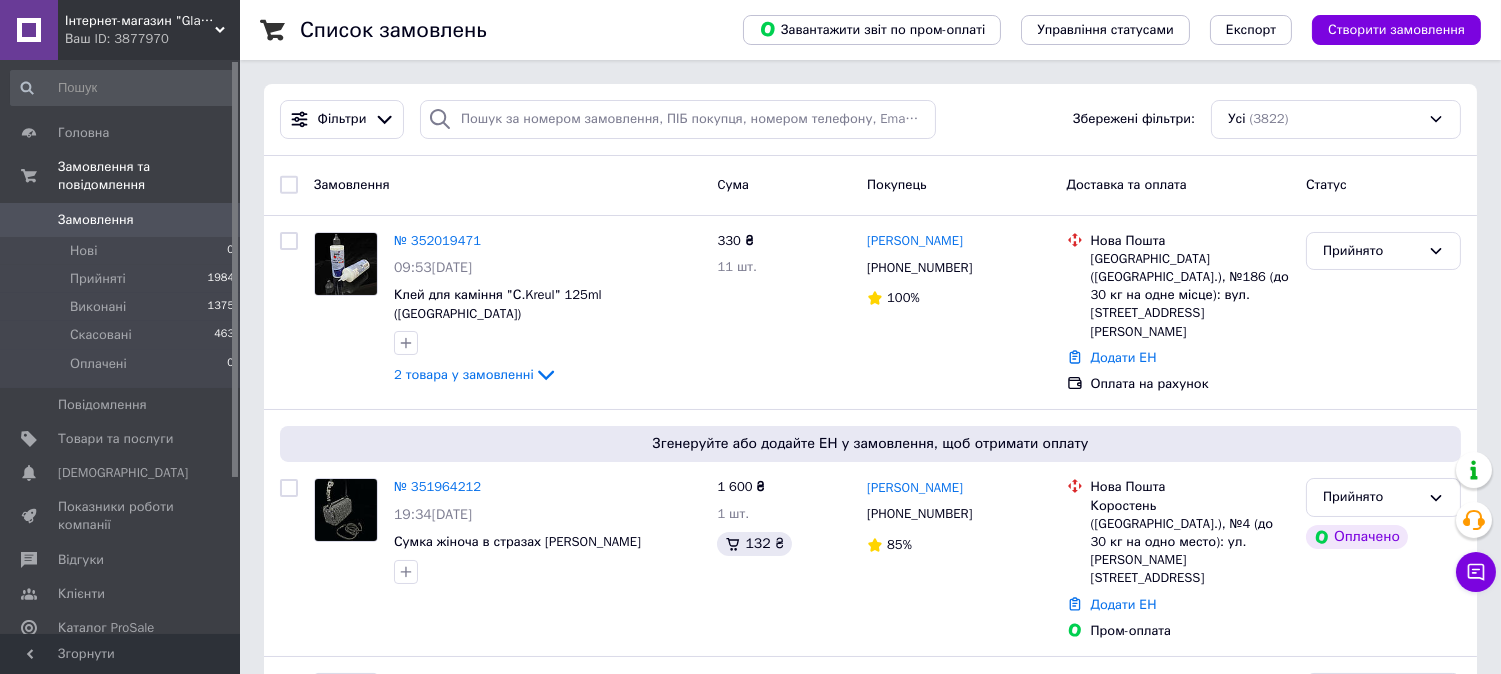 click on "Ваш ID: 3877970" at bounding box center (152, 39) 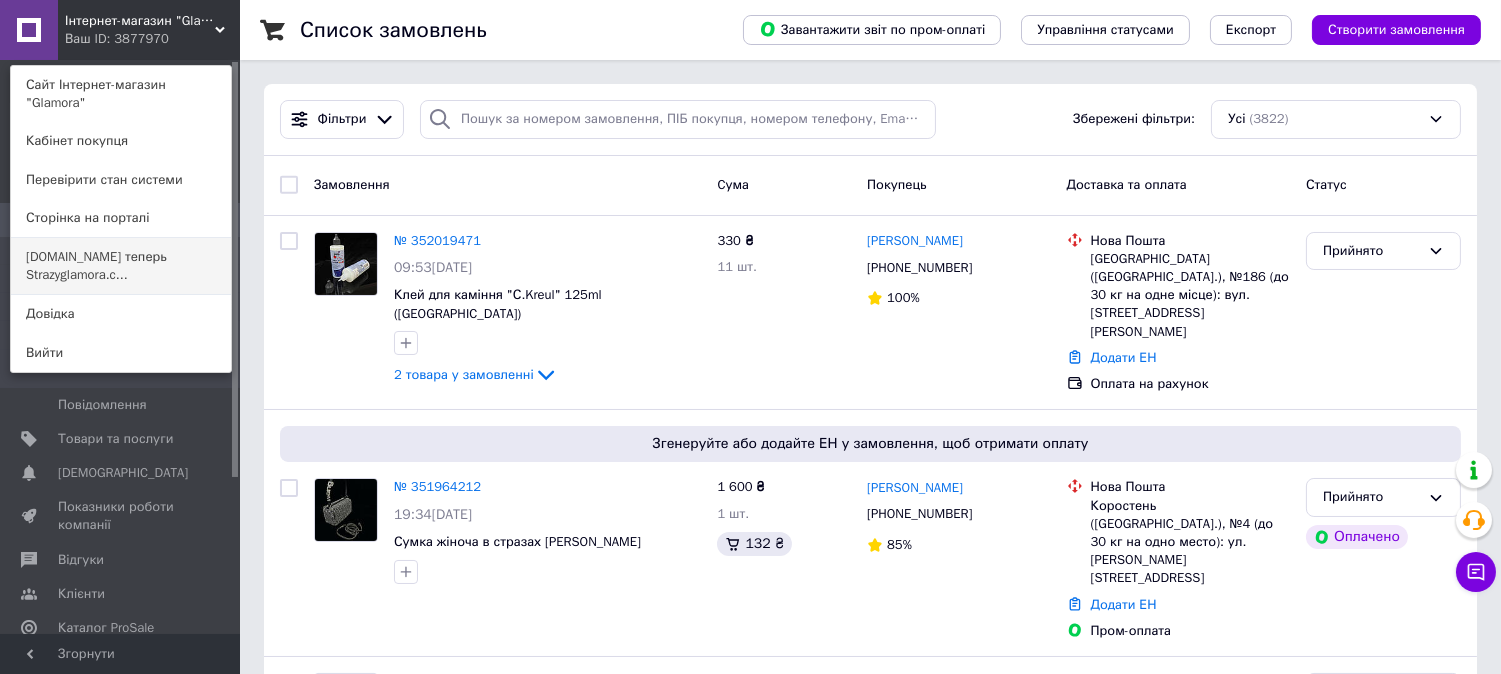 click on "[DOMAIN_NAME] теперь Strazyglamora.c..." at bounding box center [121, 266] 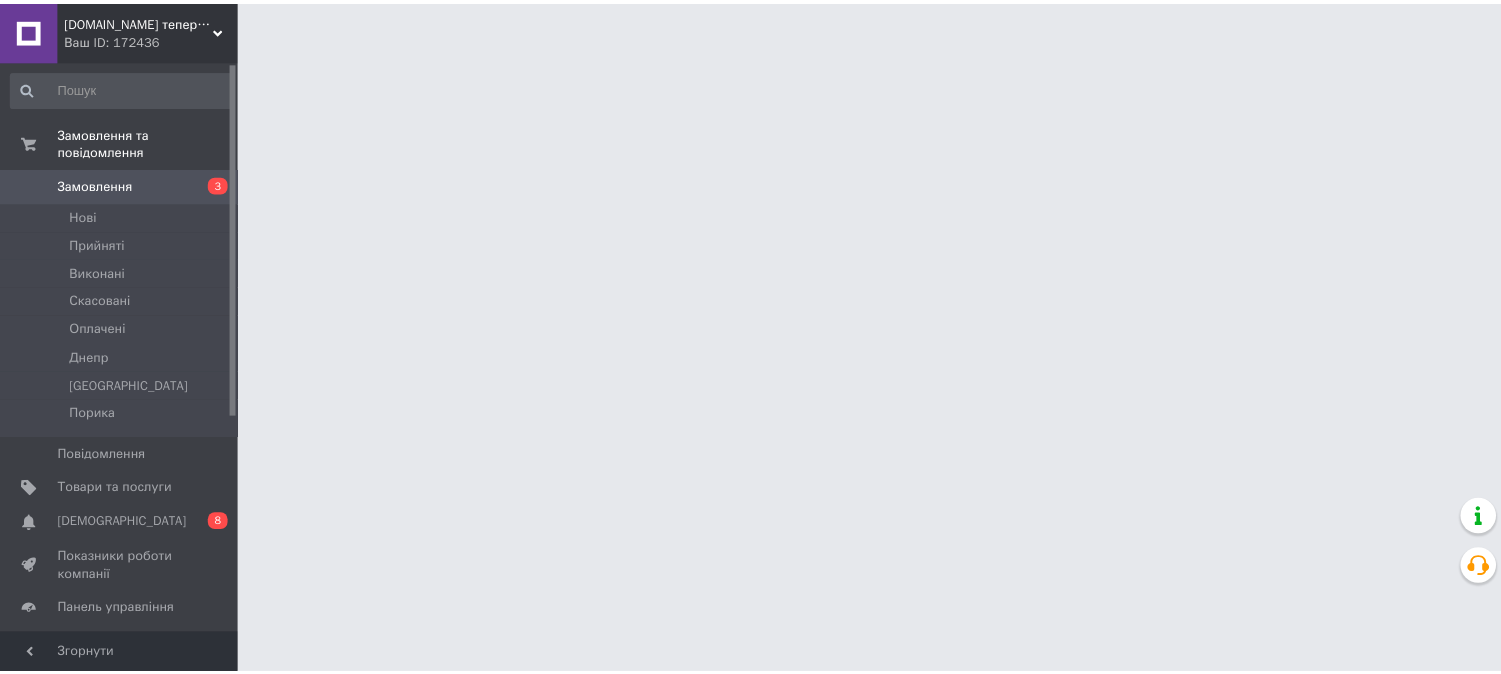 scroll, scrollTop: 0, scrollLeft: 0, axis: both 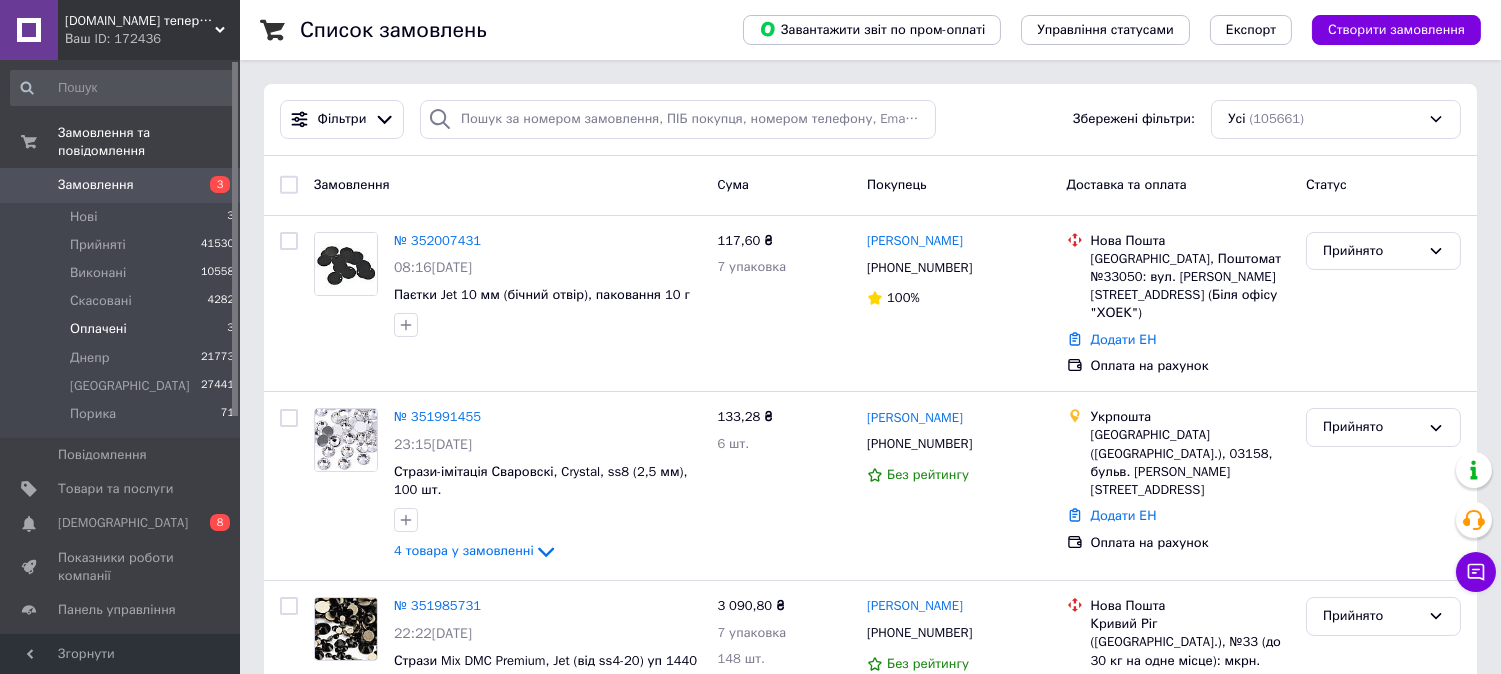 click on "Оплачені" at bounding box center [98, 329] 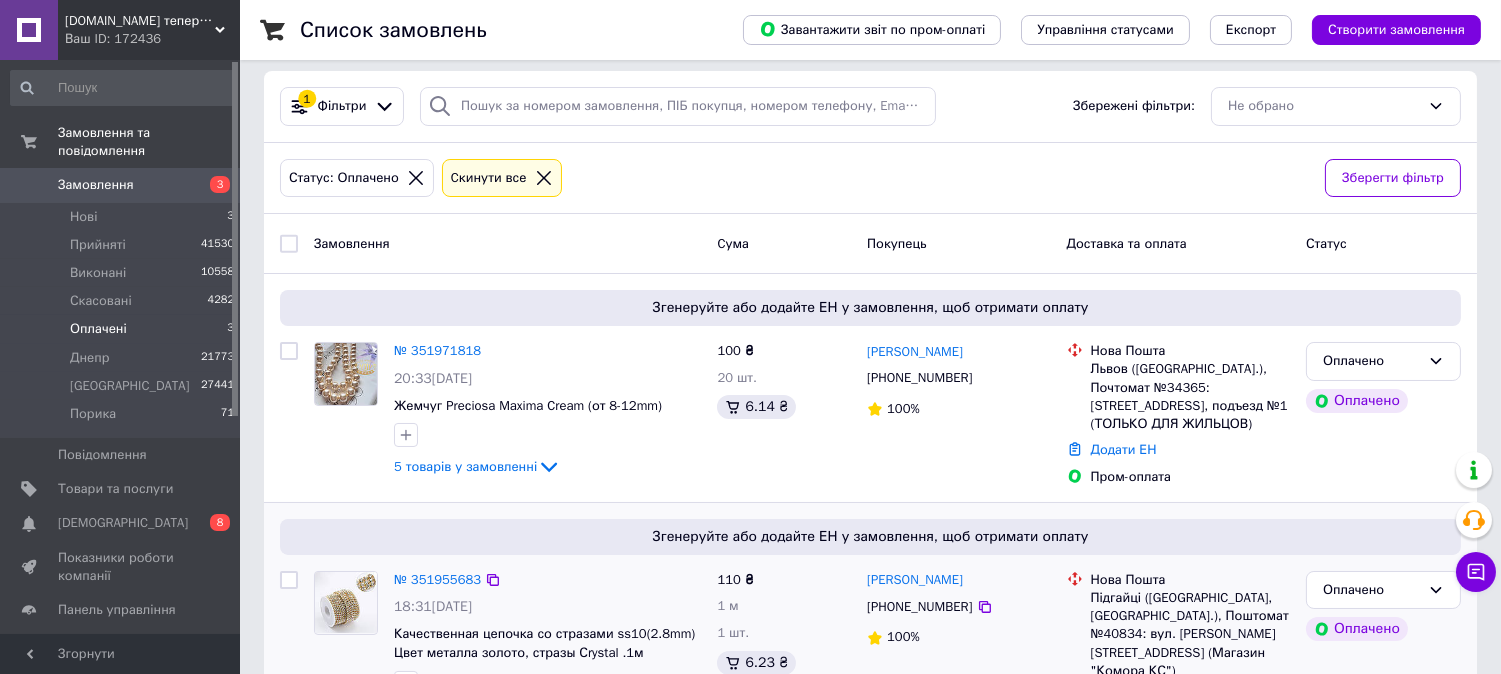 scroll, scrollTop: 0, scrollLeft: 0, axis: both 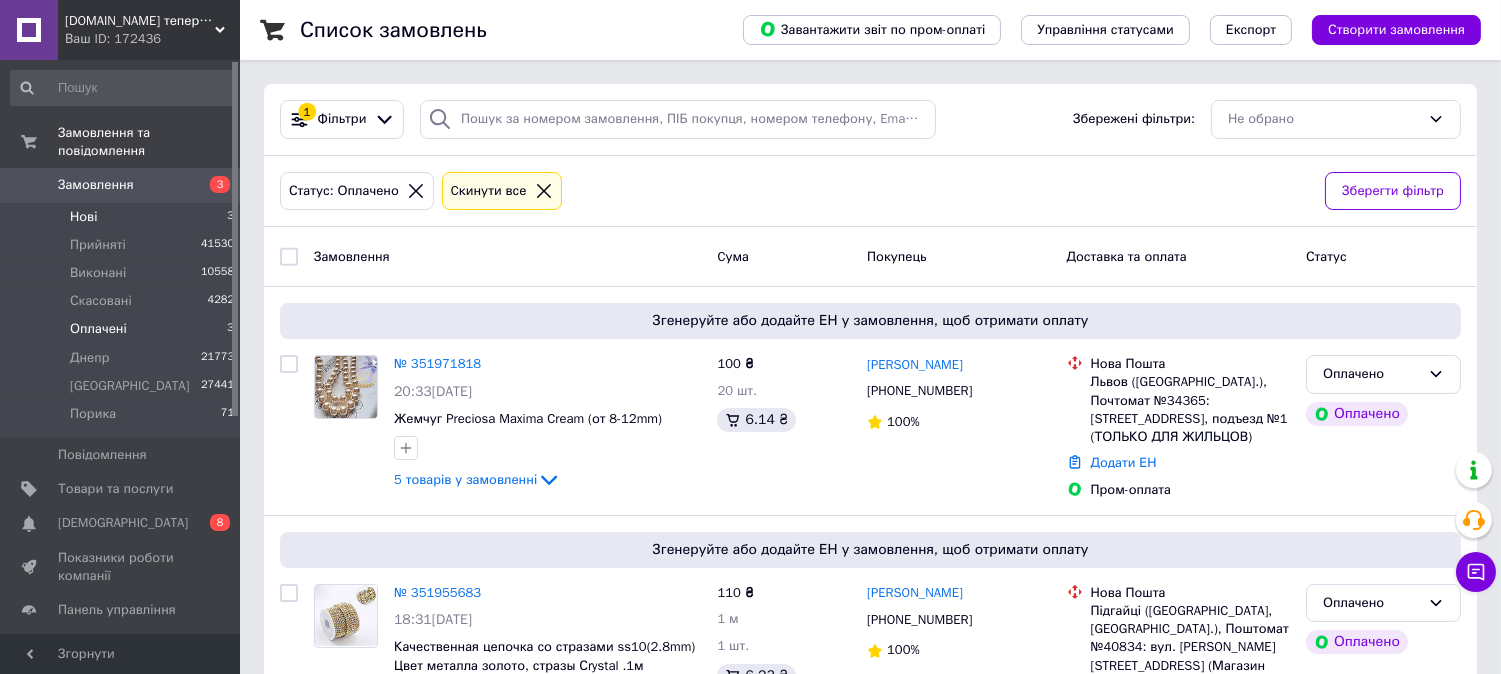 click on "Нові 3" at bounding box center (123, 217) 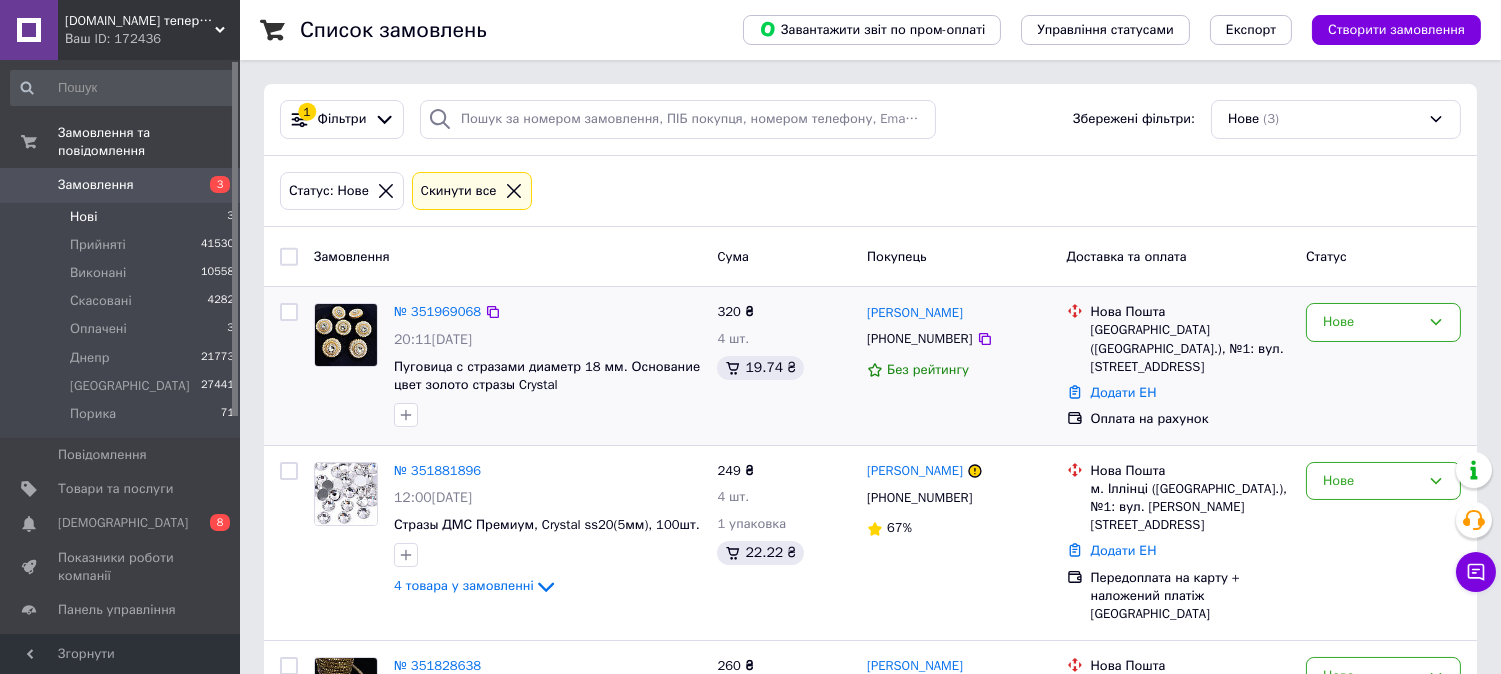 scroll, scrollTop: 146, scrollLeft: 0, axis: vertical 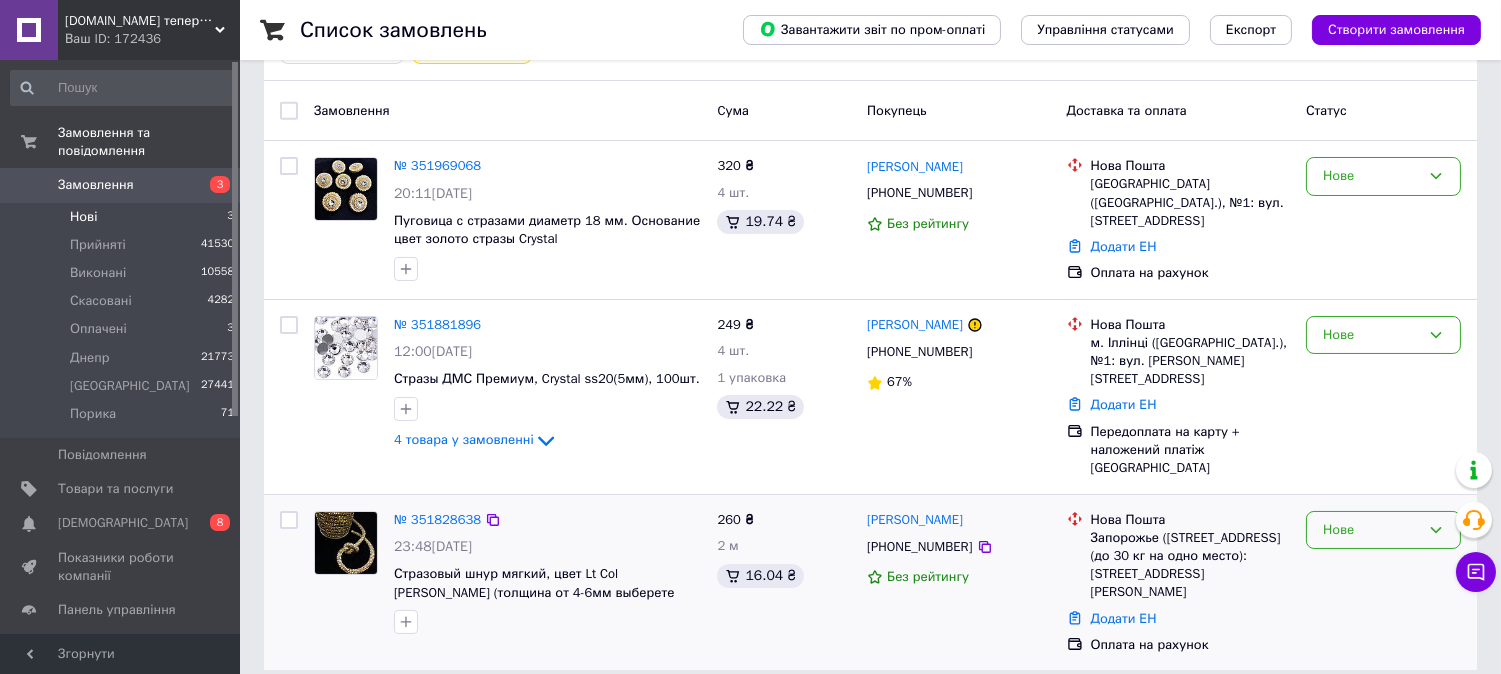 click on "Нове" at bounding box center [1371, 530] 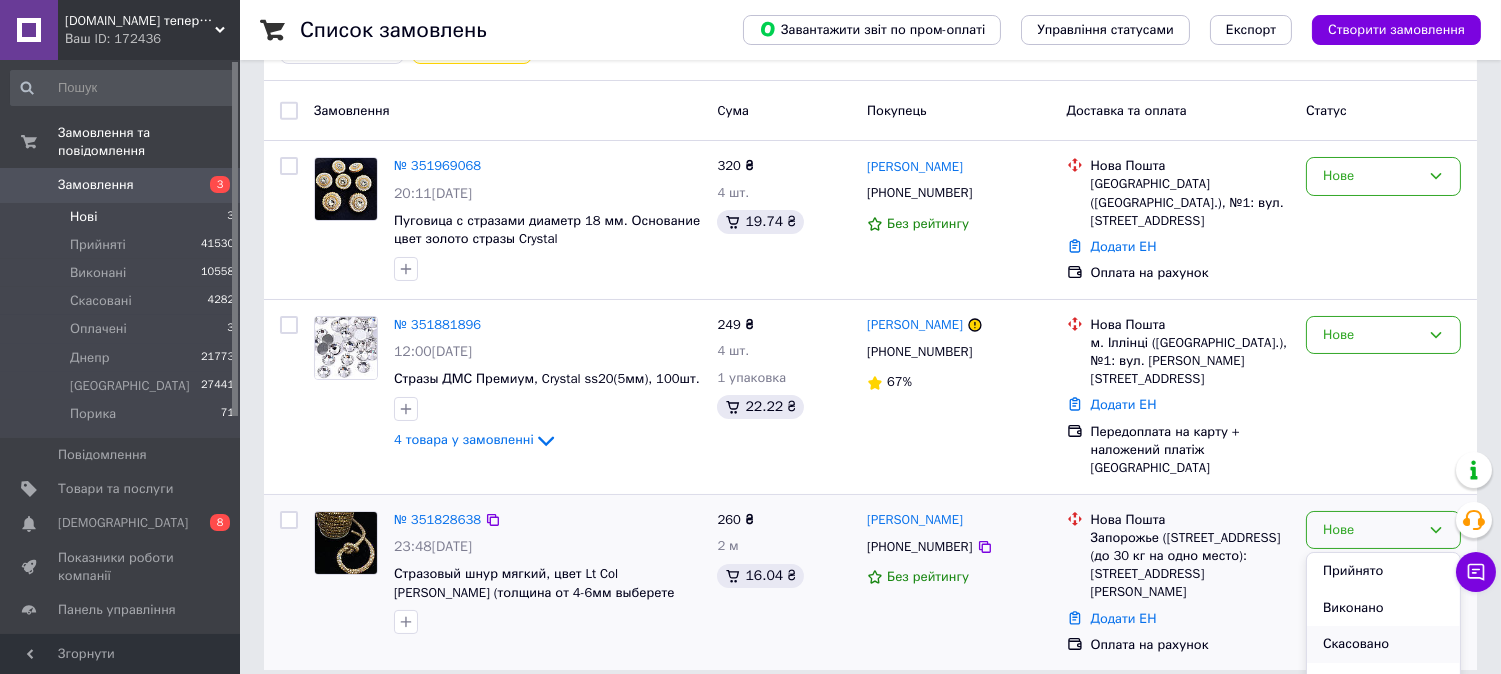 click on "Скасовано" at bounding box center (1383, 644) 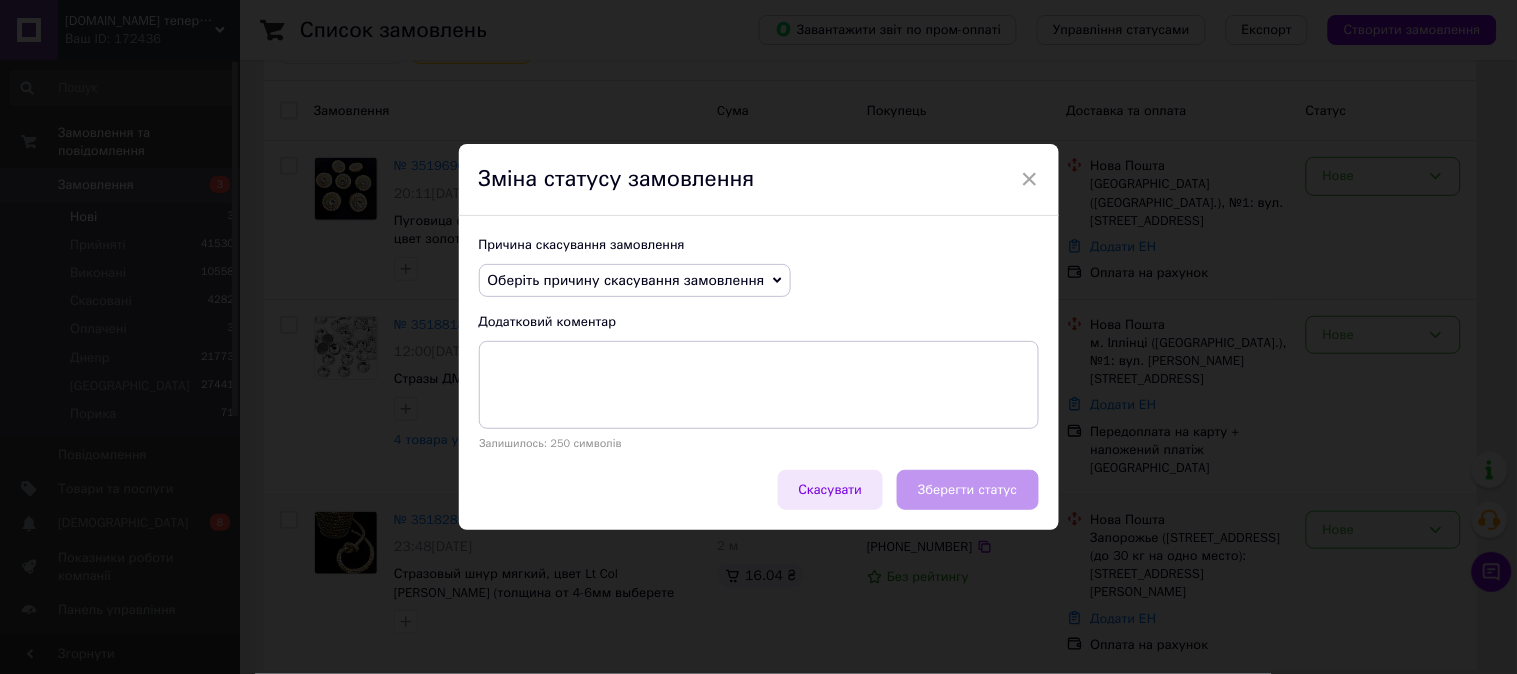 click on "Скасувати" at bounding box center [831, 490] 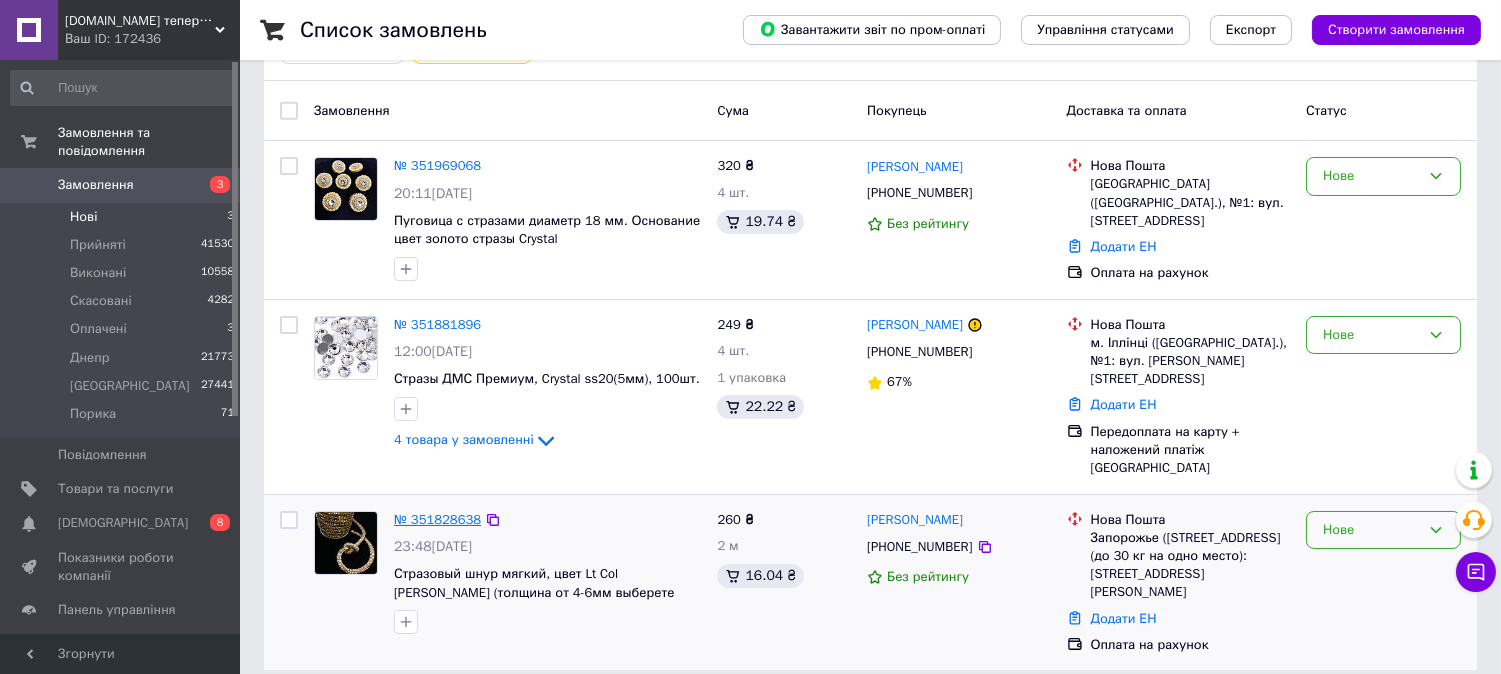 click on "№ 351828638" at bounding box center [437, 519] 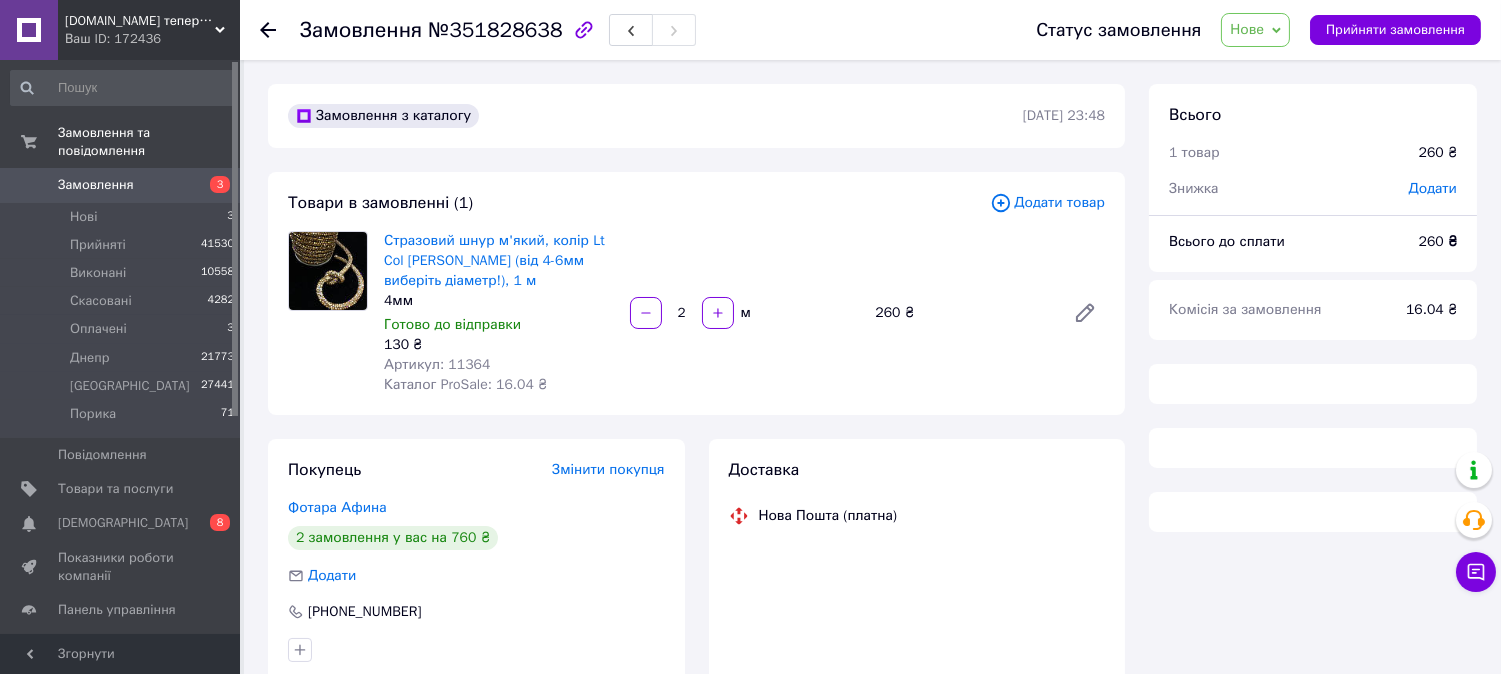 scroll, scrollTop: 111, scrollLeft: 0, axis: vertical 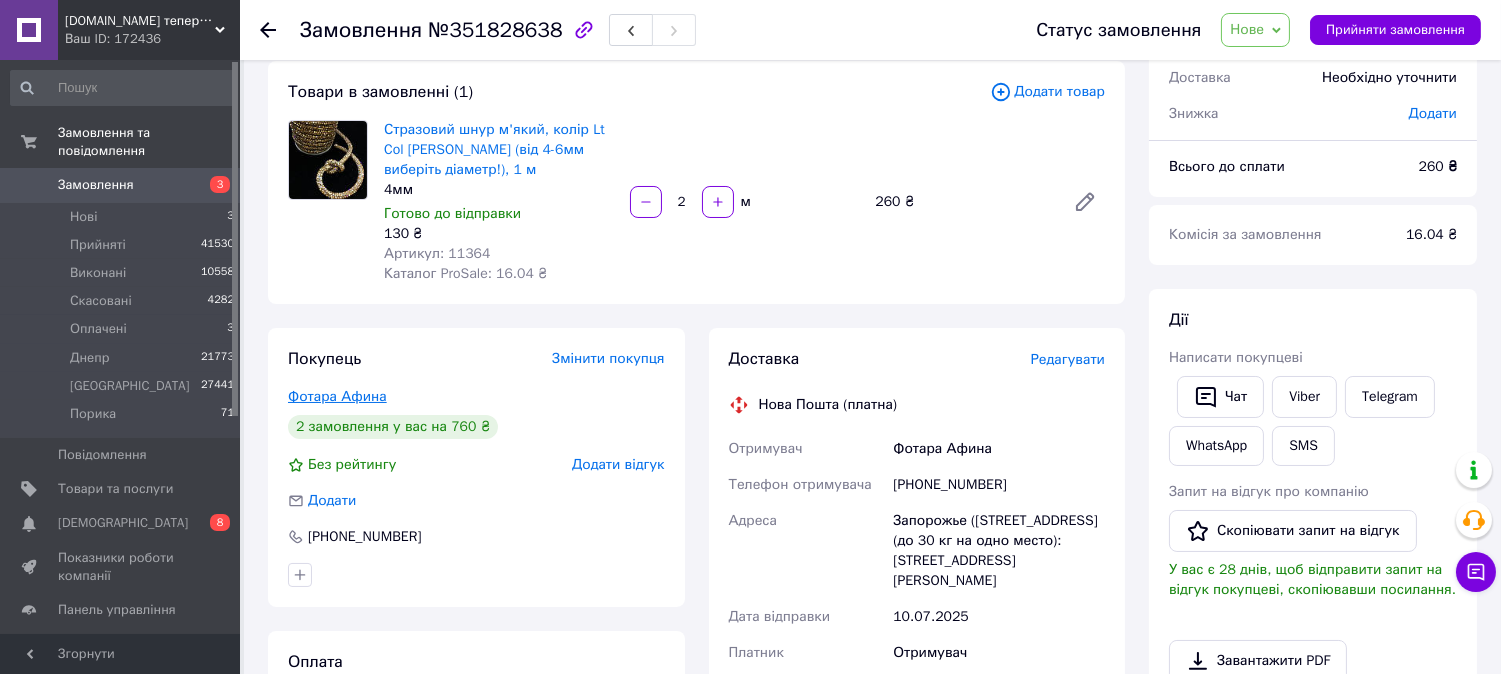 click on "Фотара Афина" at bounding box center (337, 396) 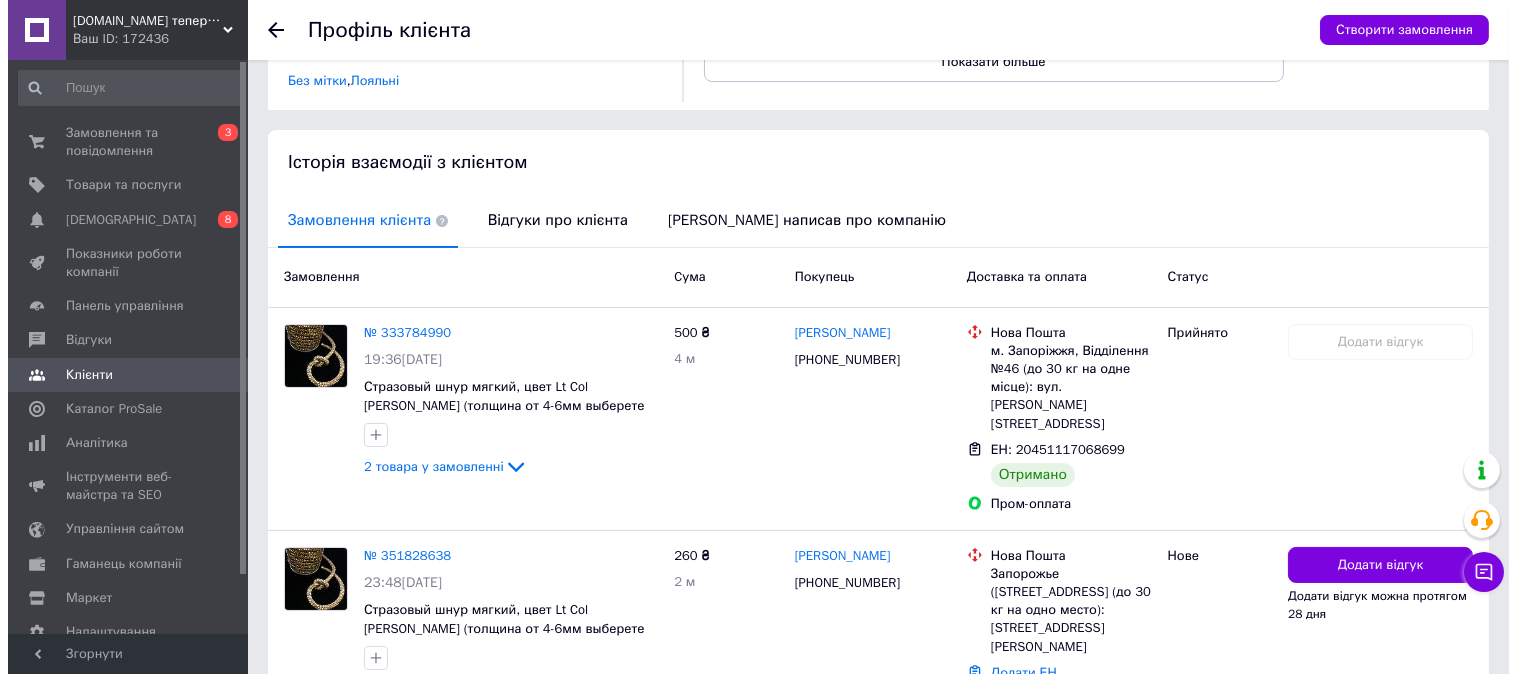 scroll, scrollTop: 410, scrollLeft: 0, axis: vertical 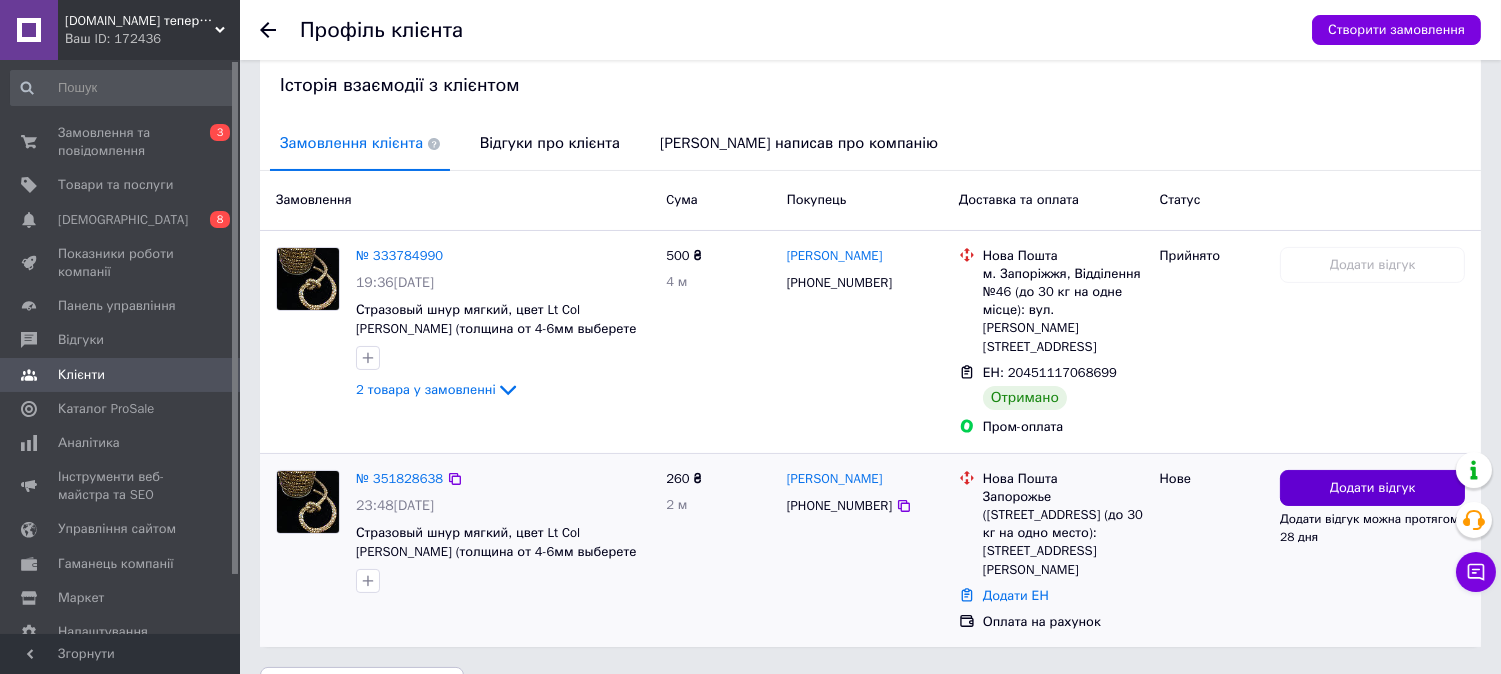 click on "Додати відгук" at bounding box center (1372, 488) 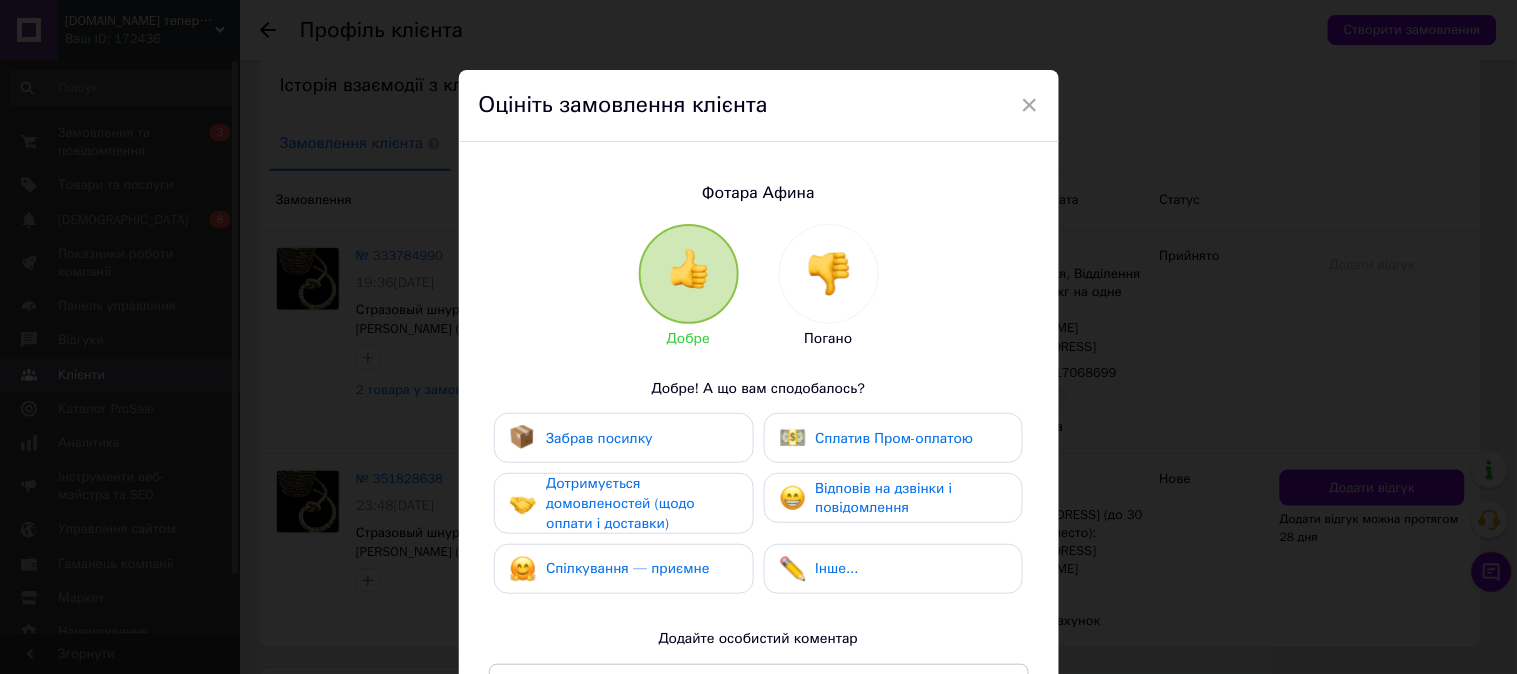 click at bounding box center (829, 274) 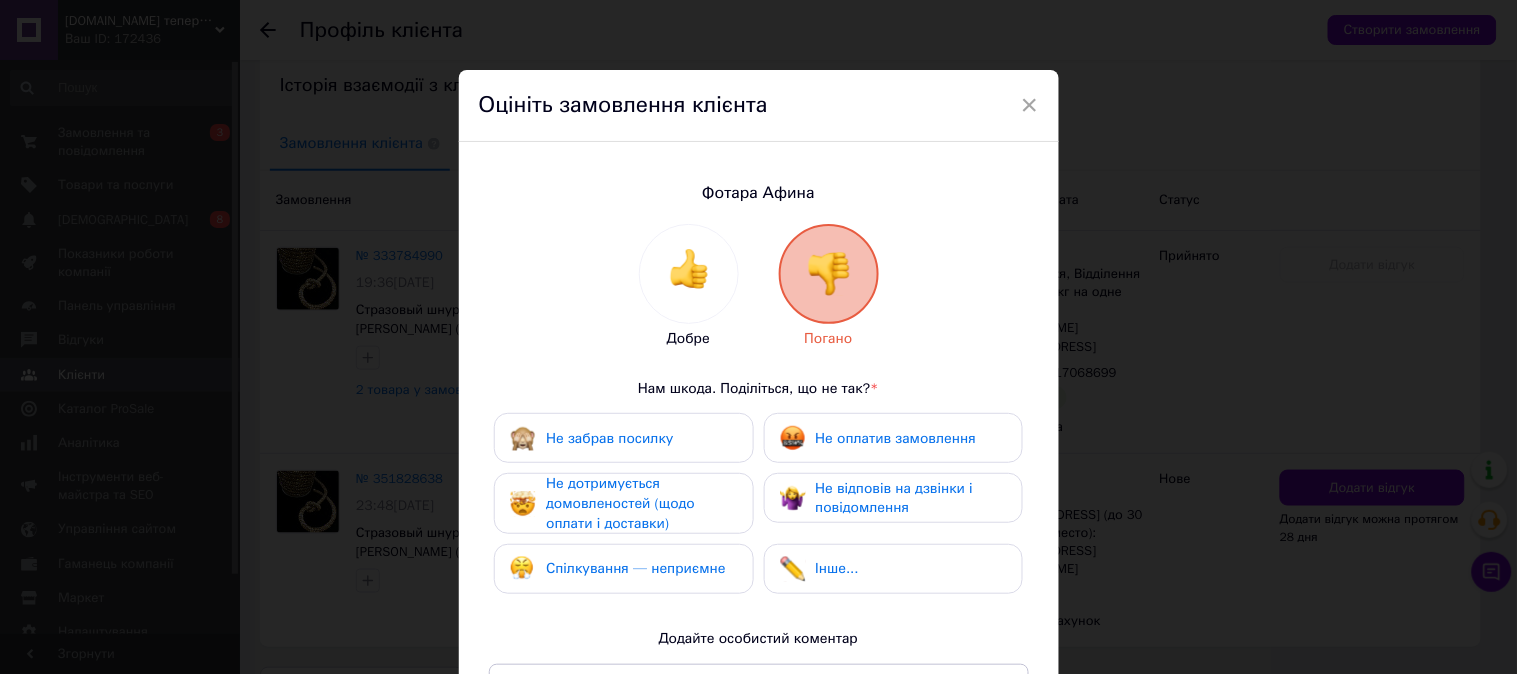 click on "Не відповів на дзвінки і повідомлення" at bounding box center [895, 498] 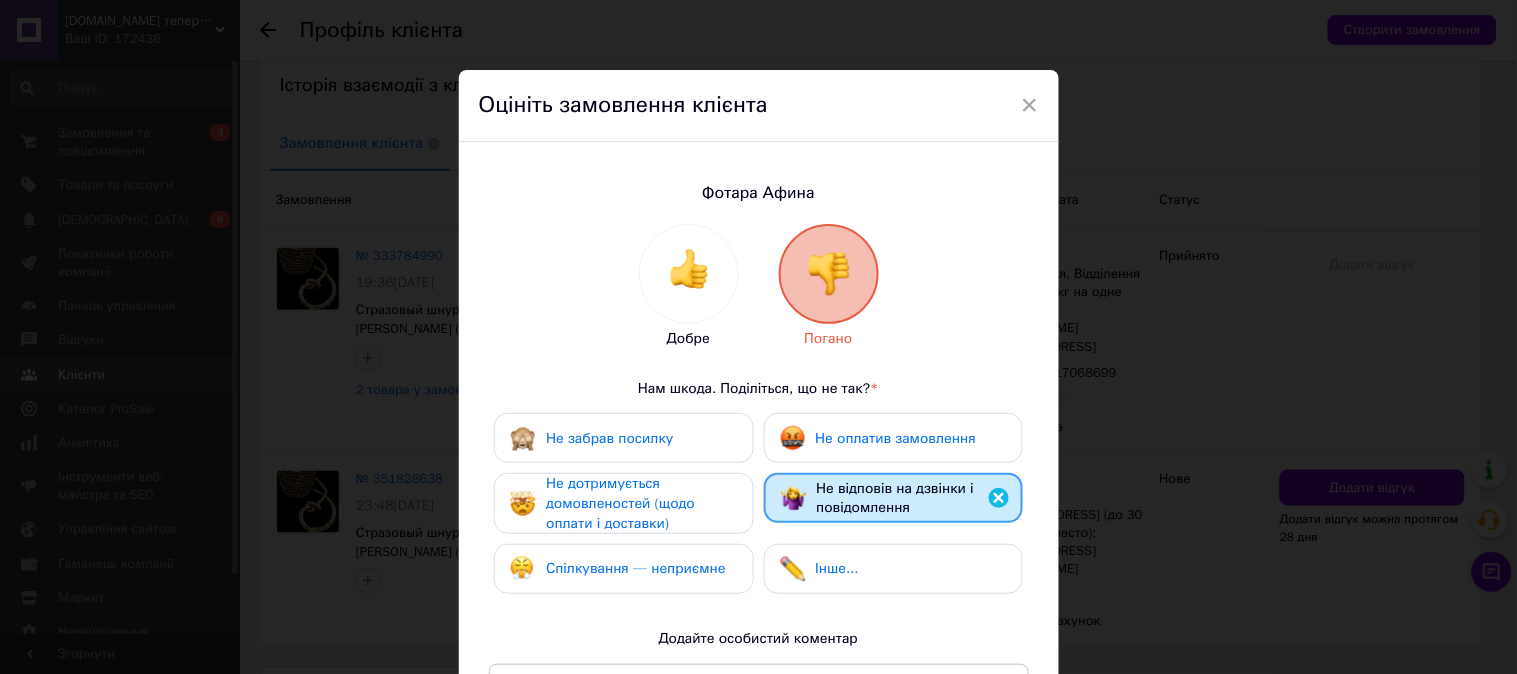 click on "Не дотримується домовленостей (щодо оплати і доставки)" at bounding box center (620, 503) 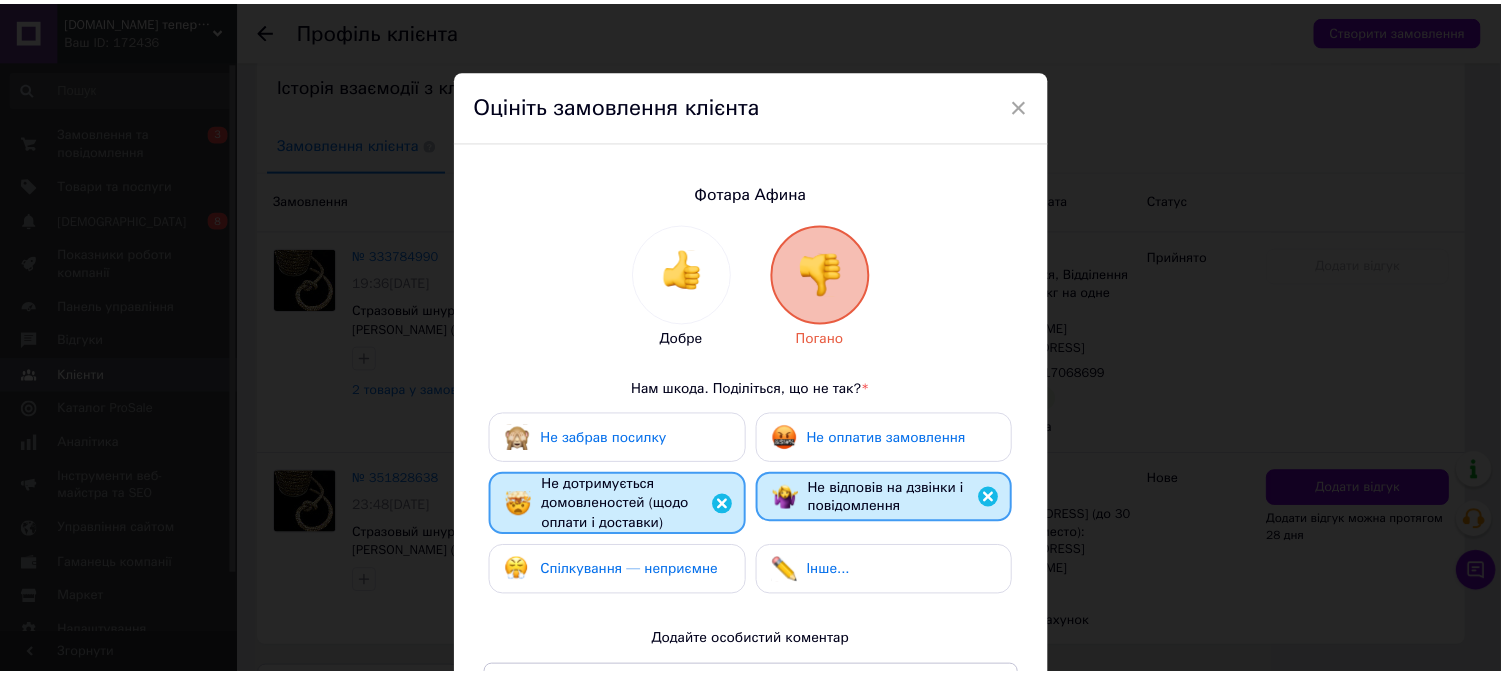 scroll, scrollTop: 222, scrollLeft: 0, axis: vertical 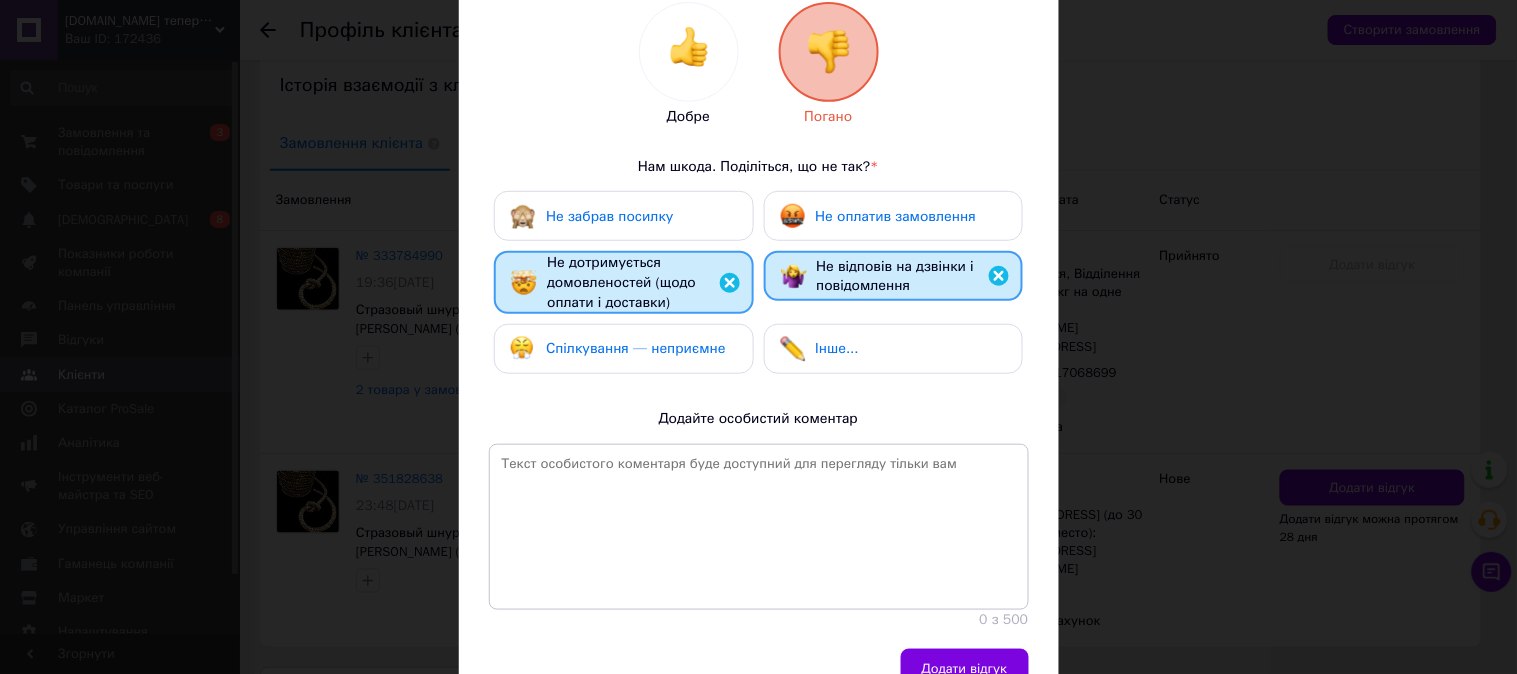 click on "Додати відгук" at bounding box center (965, 669) 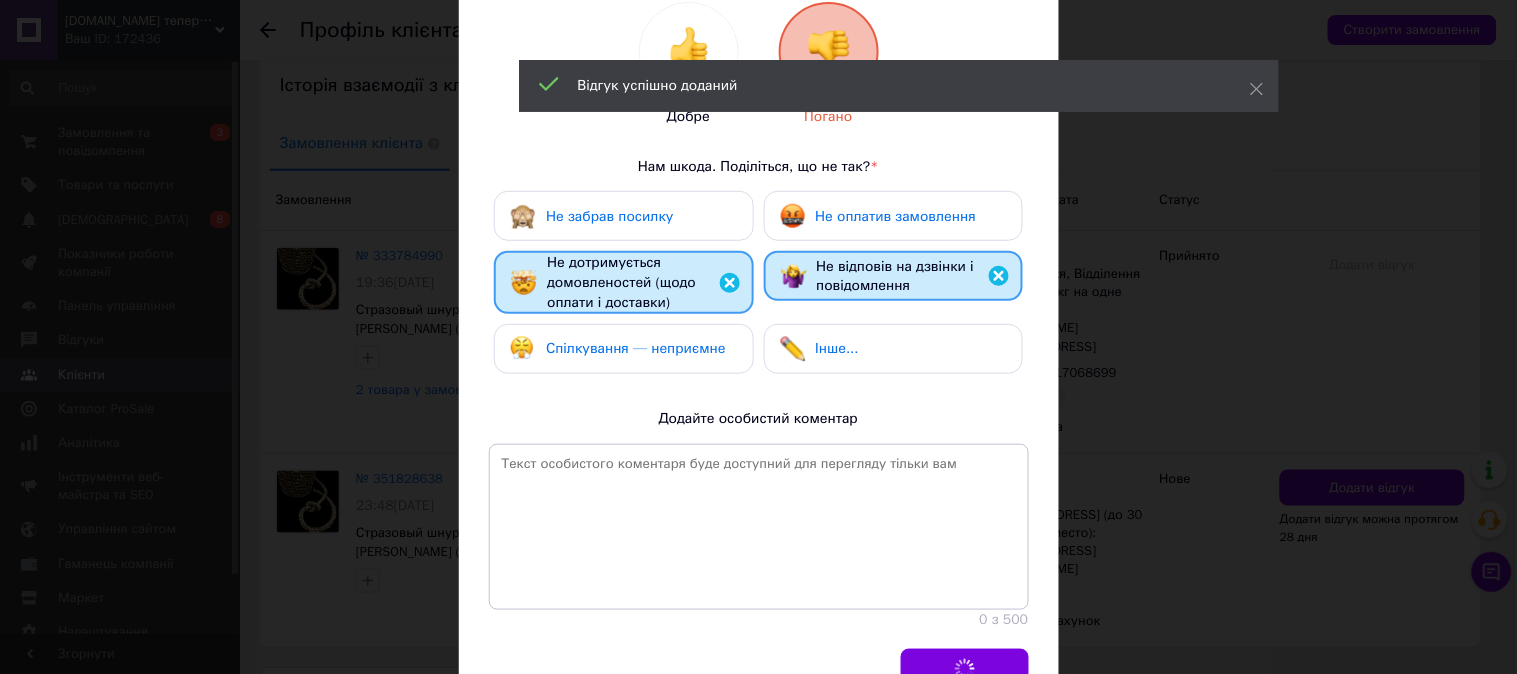 click on "× Оцініть замовлення клієнта Фотара Афина Добре Погано Нам шкода. Поділіться, що не так?  * Не забрав посилку Не оплатив замовлення Не дотримується домовленостей (щодо оплати і доставки) Не відповів на дзвінки і повідомлення Спілкування — неприємне Інше... Додайте особистий коментар 0   з   500 Додати відгук" at bounding box center [758, 337] 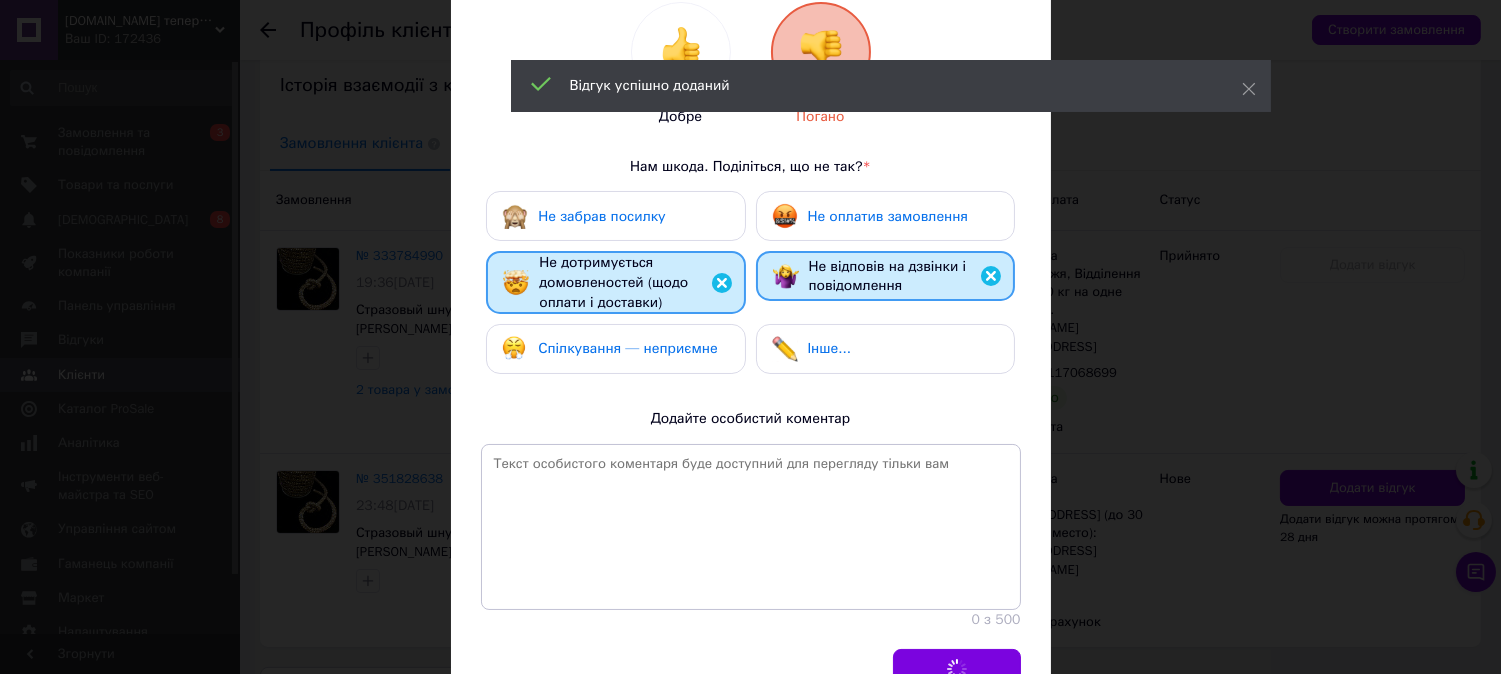 scroll, scrollTop: 0, scrollLeft: 0, axis: both 